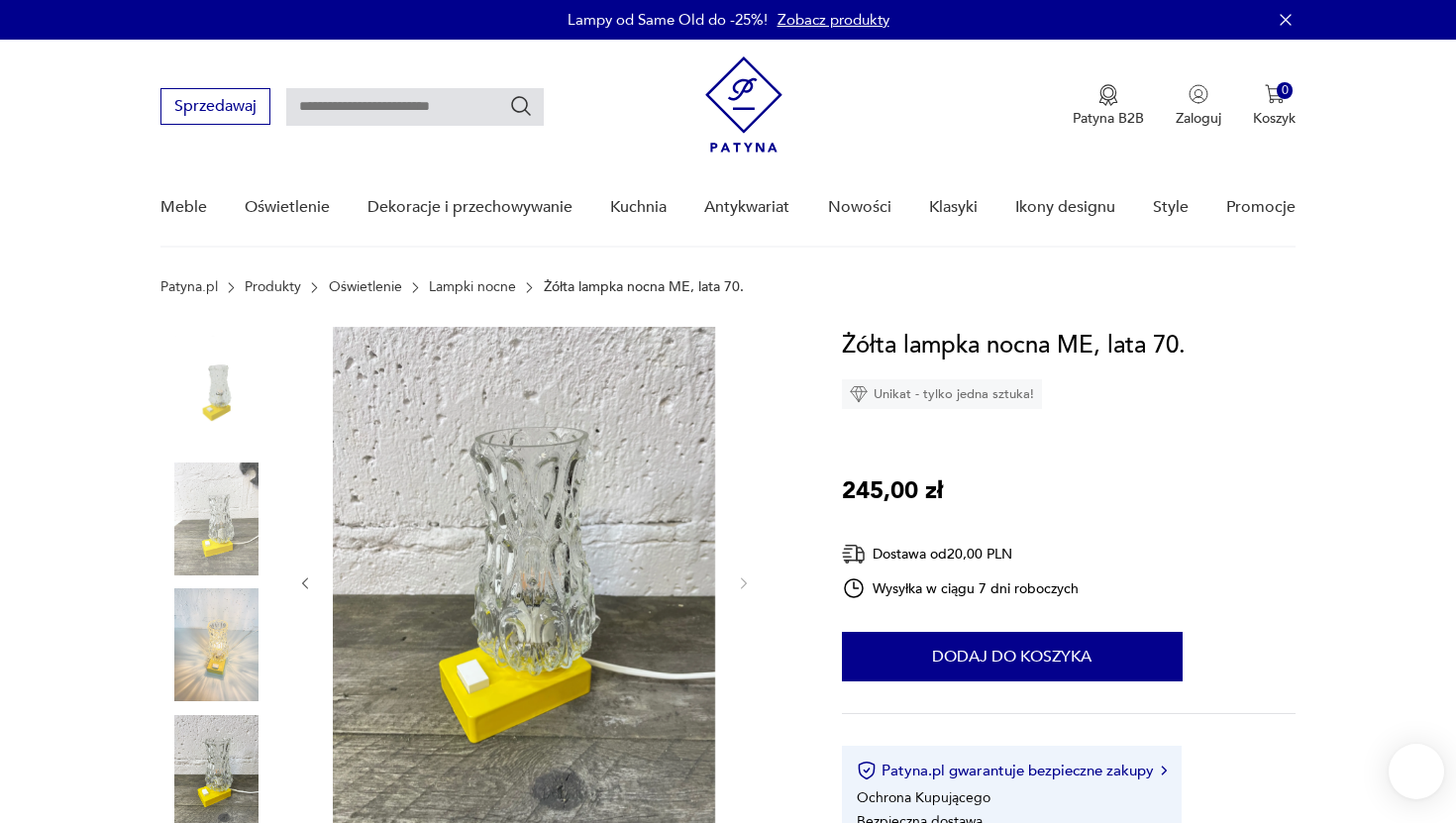 scroll, scrollTop: 0, scrollLeft: 0, axis: both 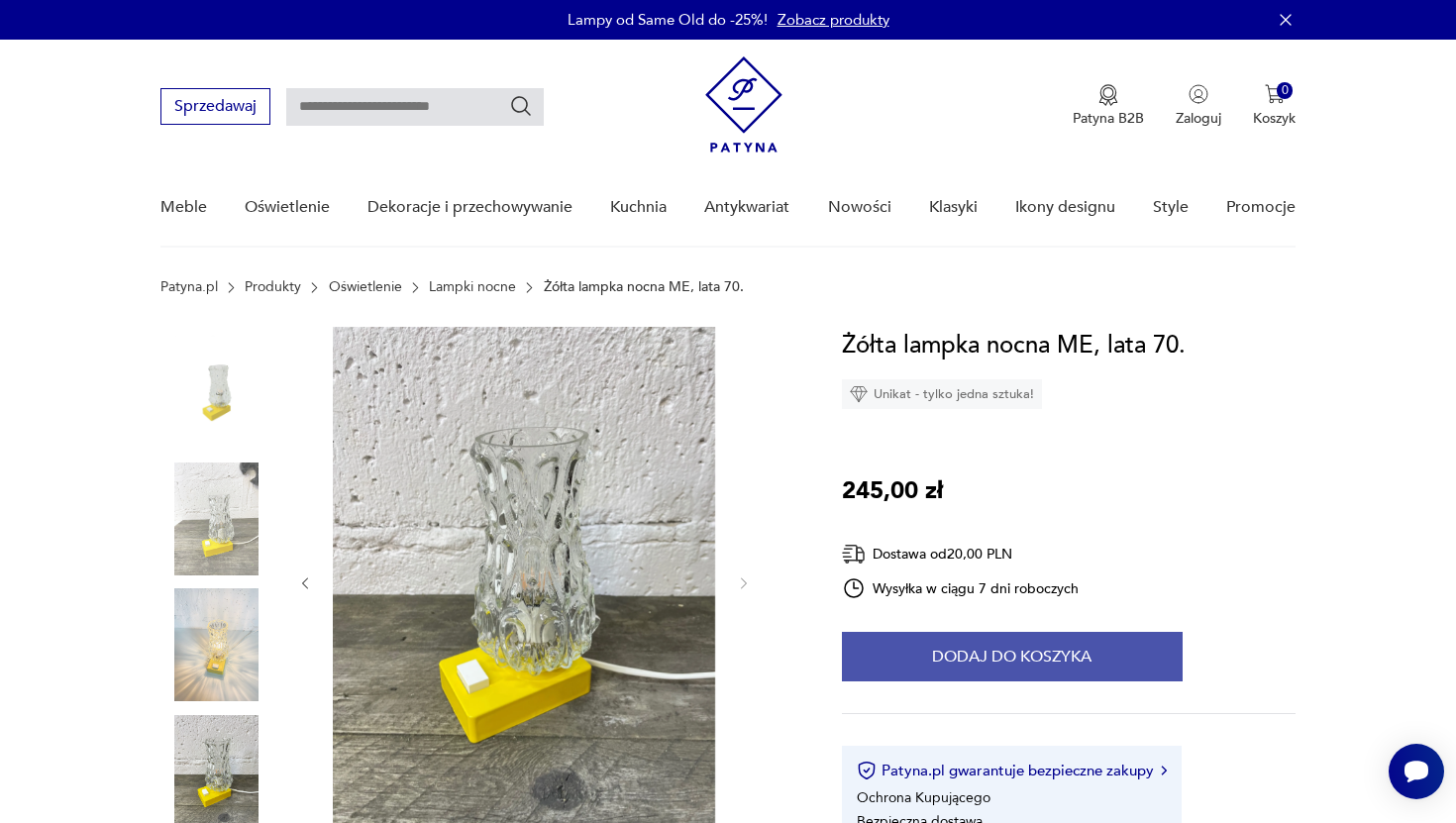 click on "Dodaj do koszyka" at bounding box center (1012, 657) 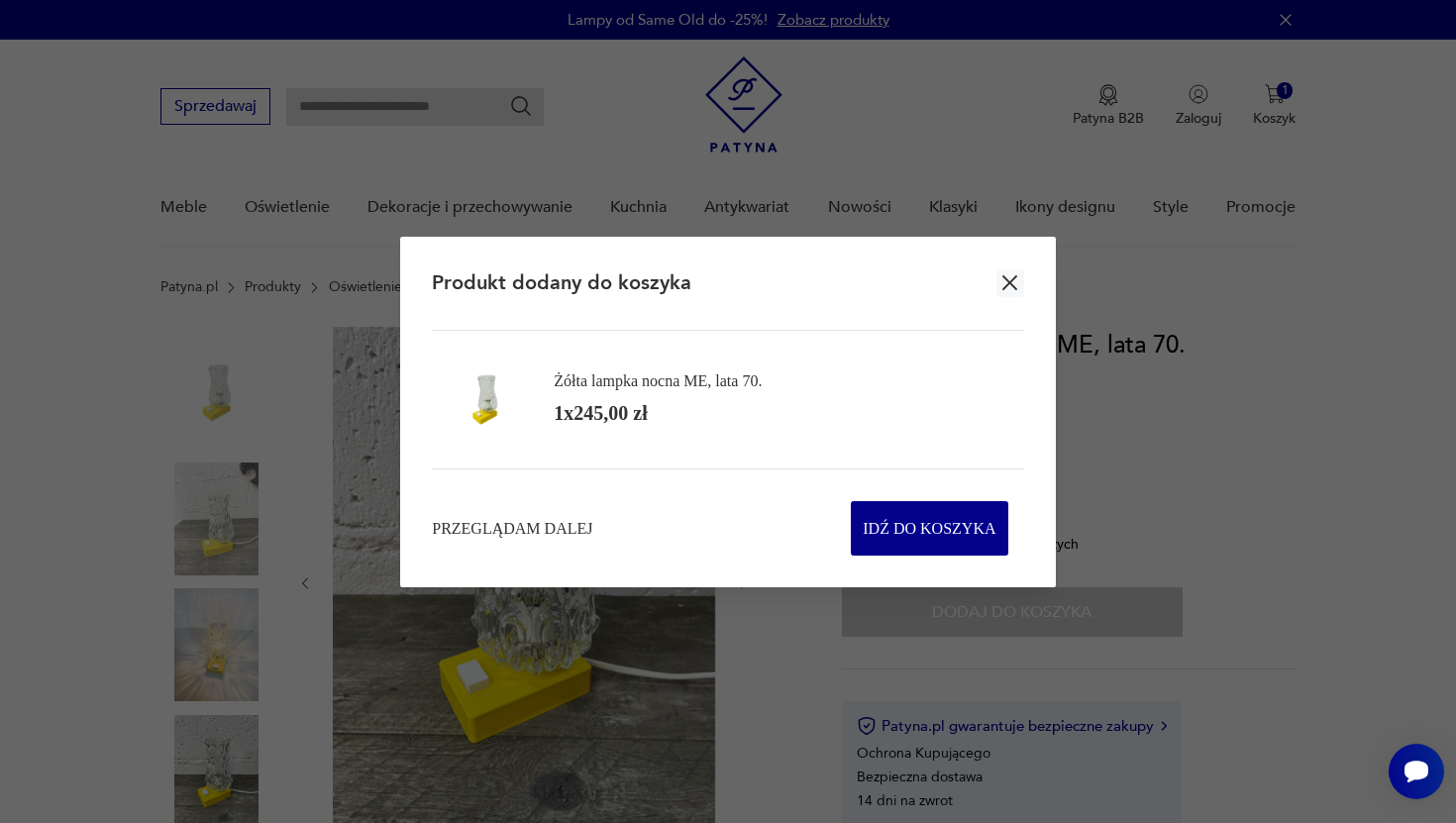 click at bounding box center (1010, 283) 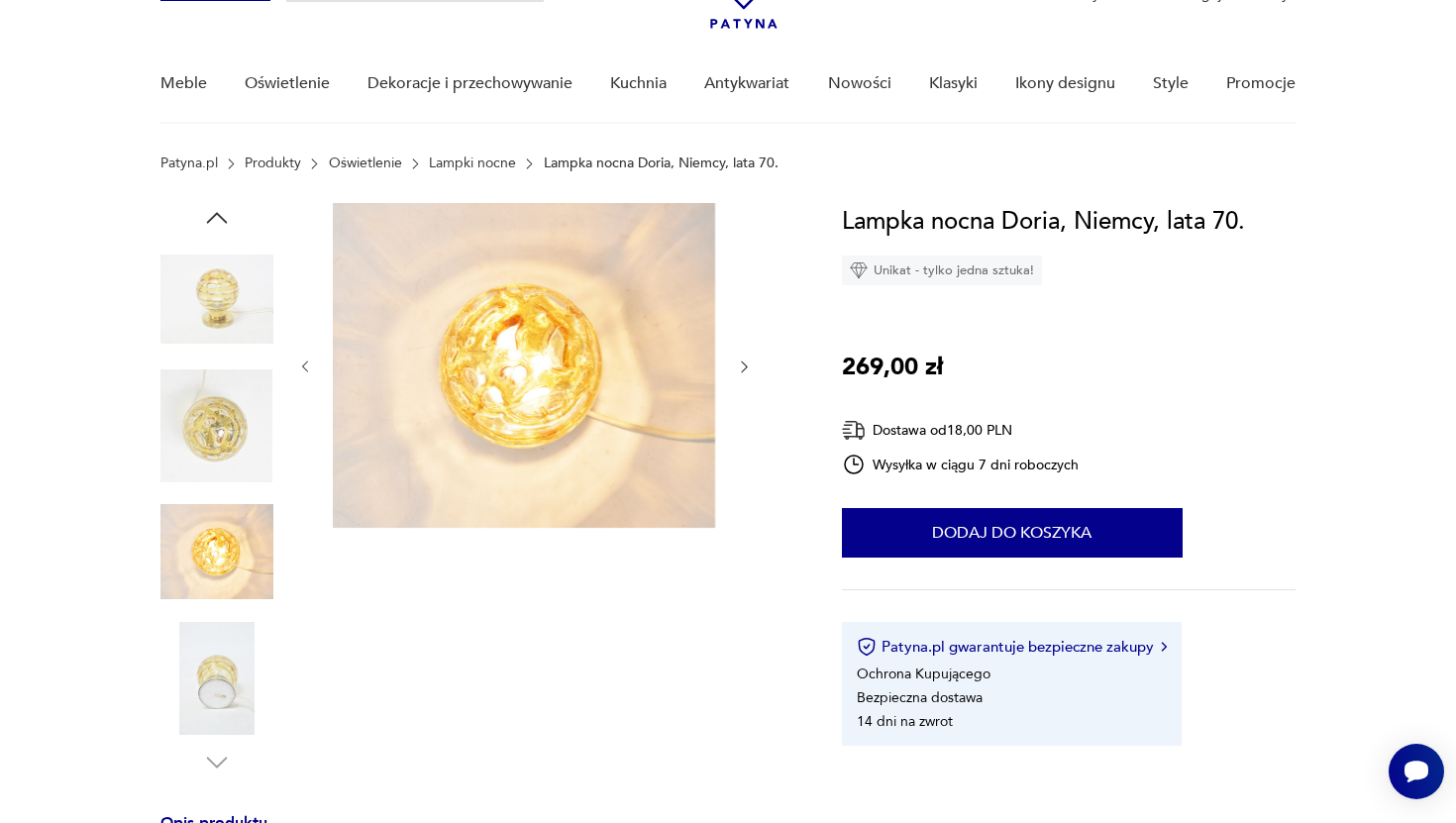 scroll, scrollTop: 0, scrollLeft: 0, axis: both 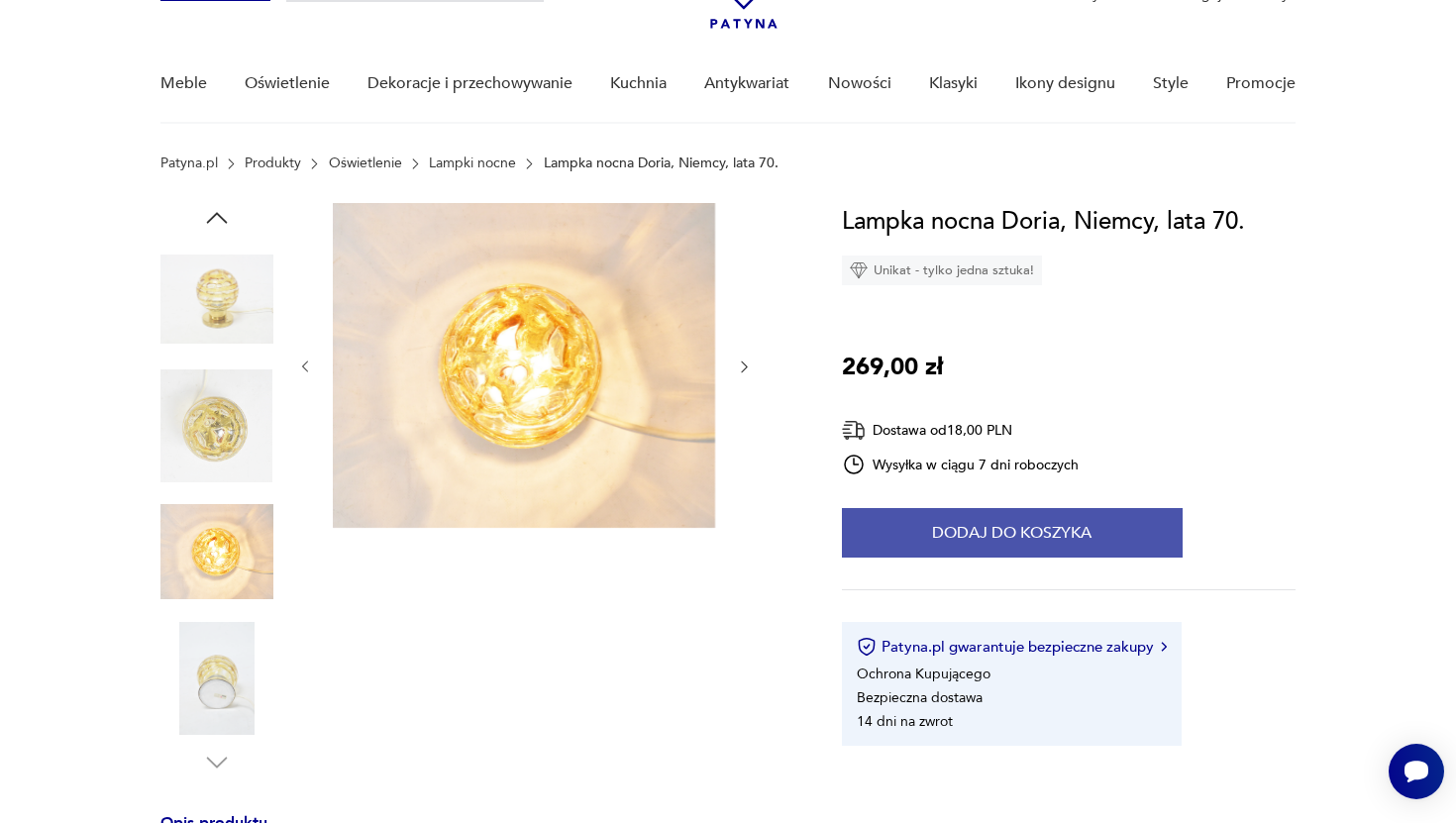 click on "Dodaj do koszyka" at bounding box center [1012, 533] 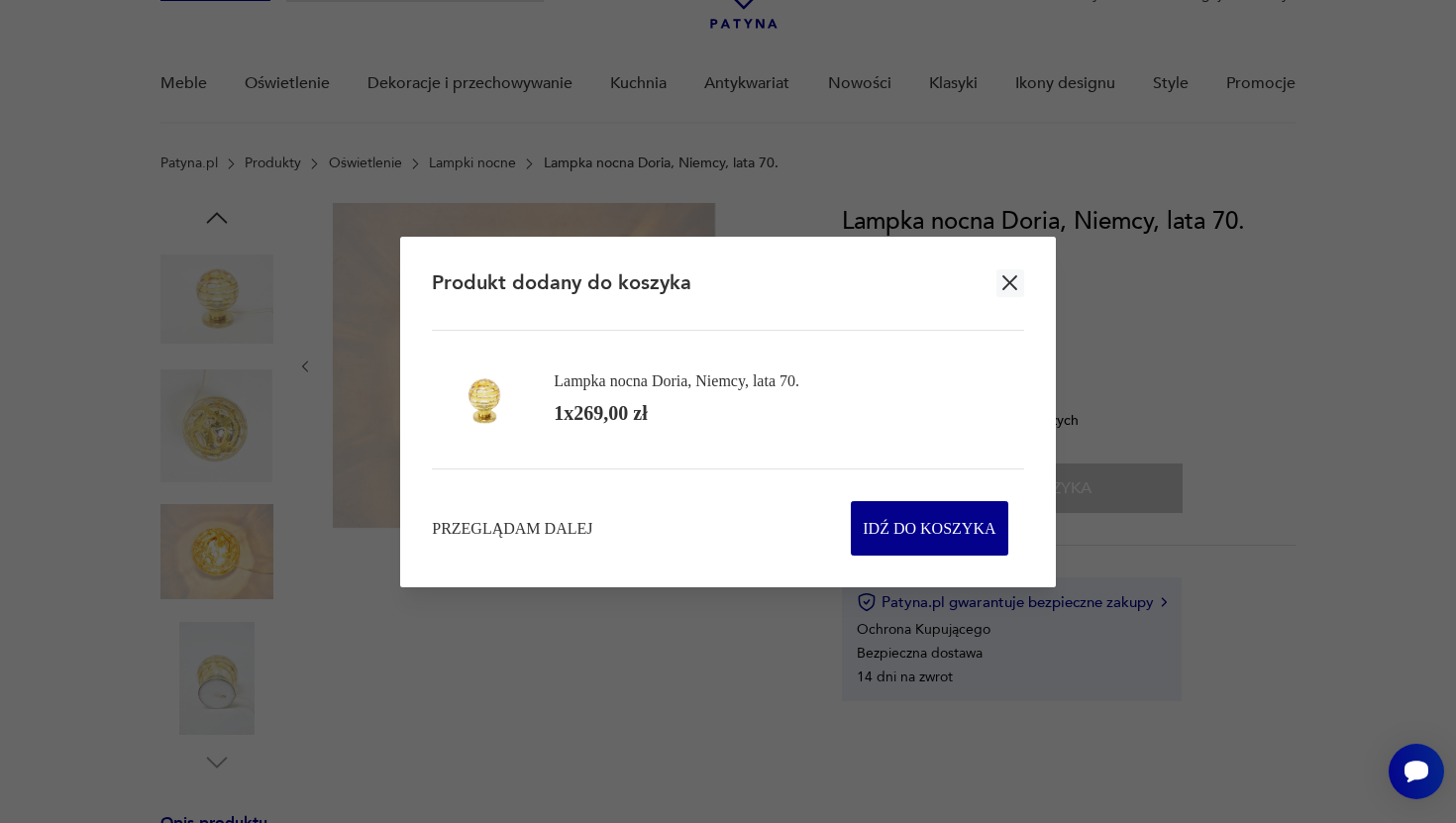 click at bounding box center [1009, 282] 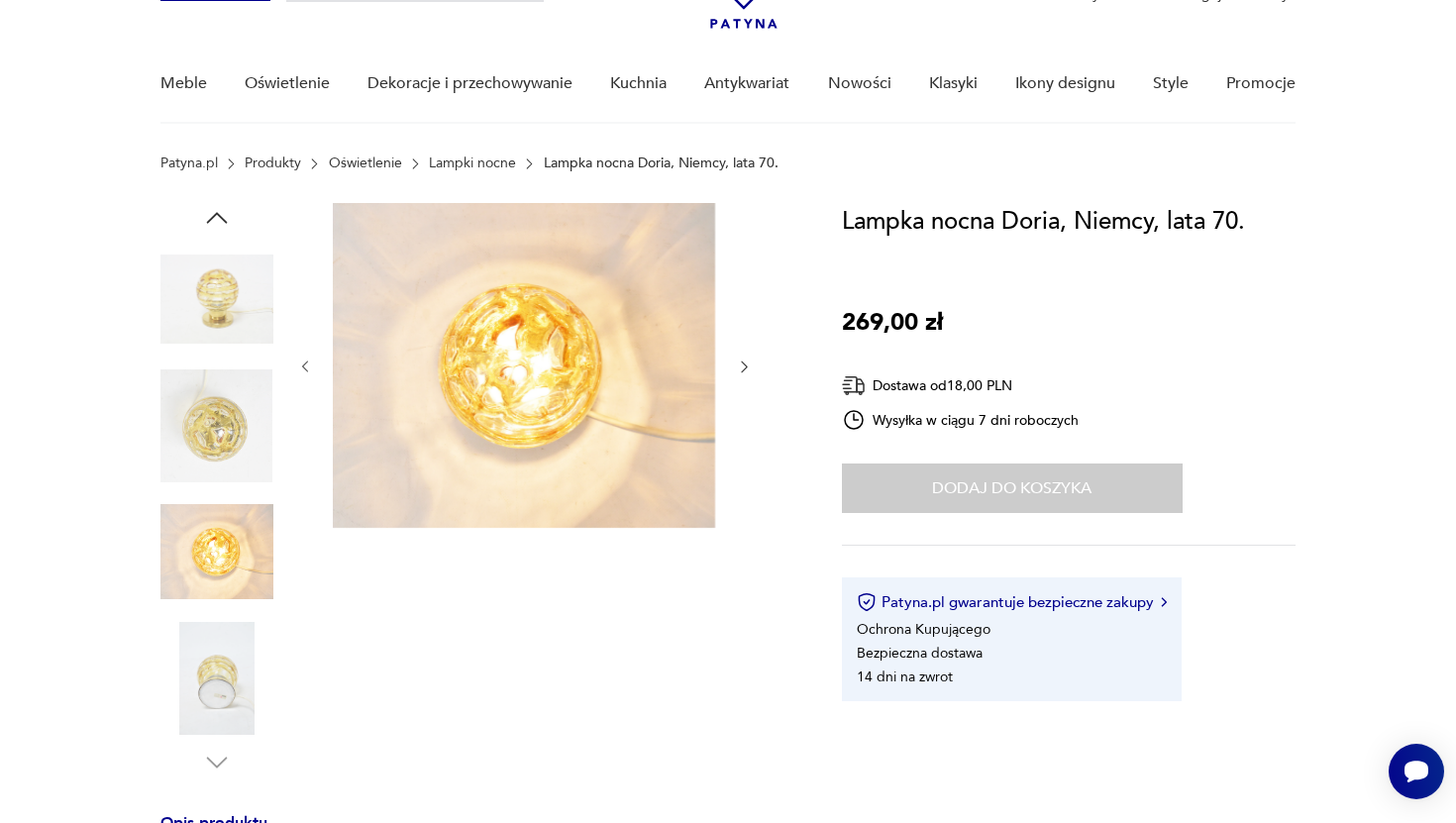 scroll, scrollTop: 0, scrollLeft: 0, axis: both 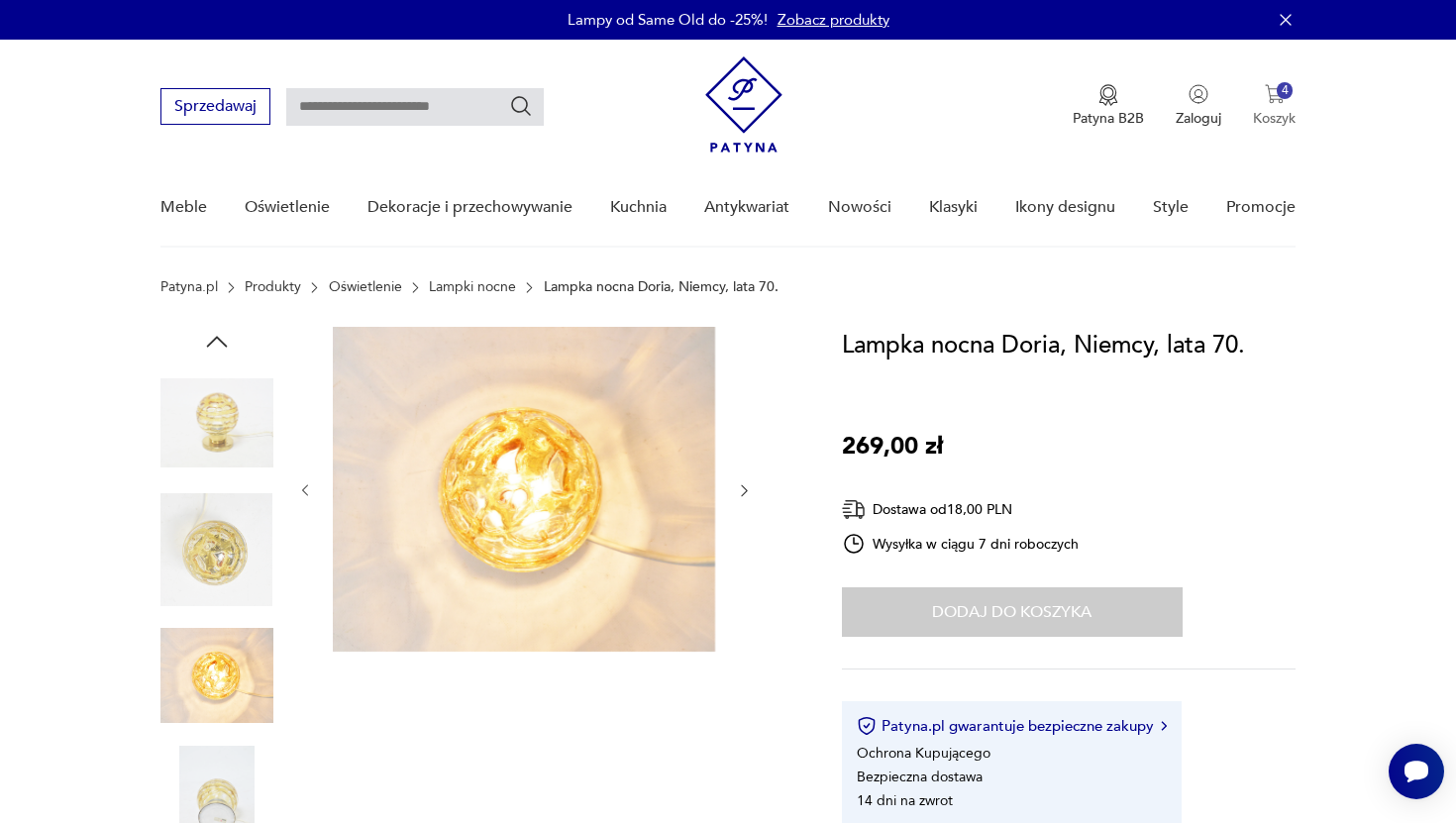 click at bounding box center [1275, 94] 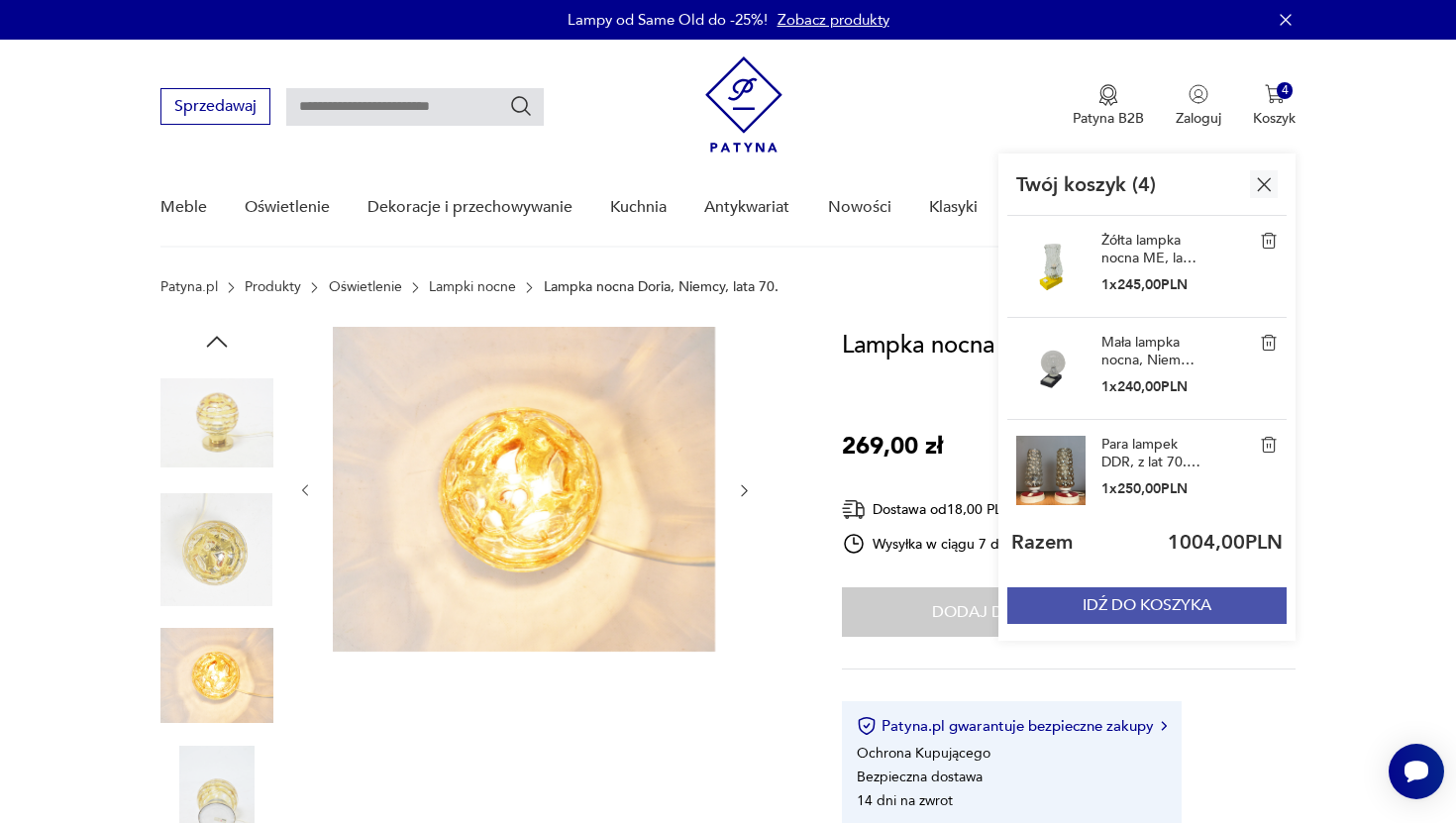 click on "IDŹ DO KOSZYKA" at bounding box center (1147, 605) 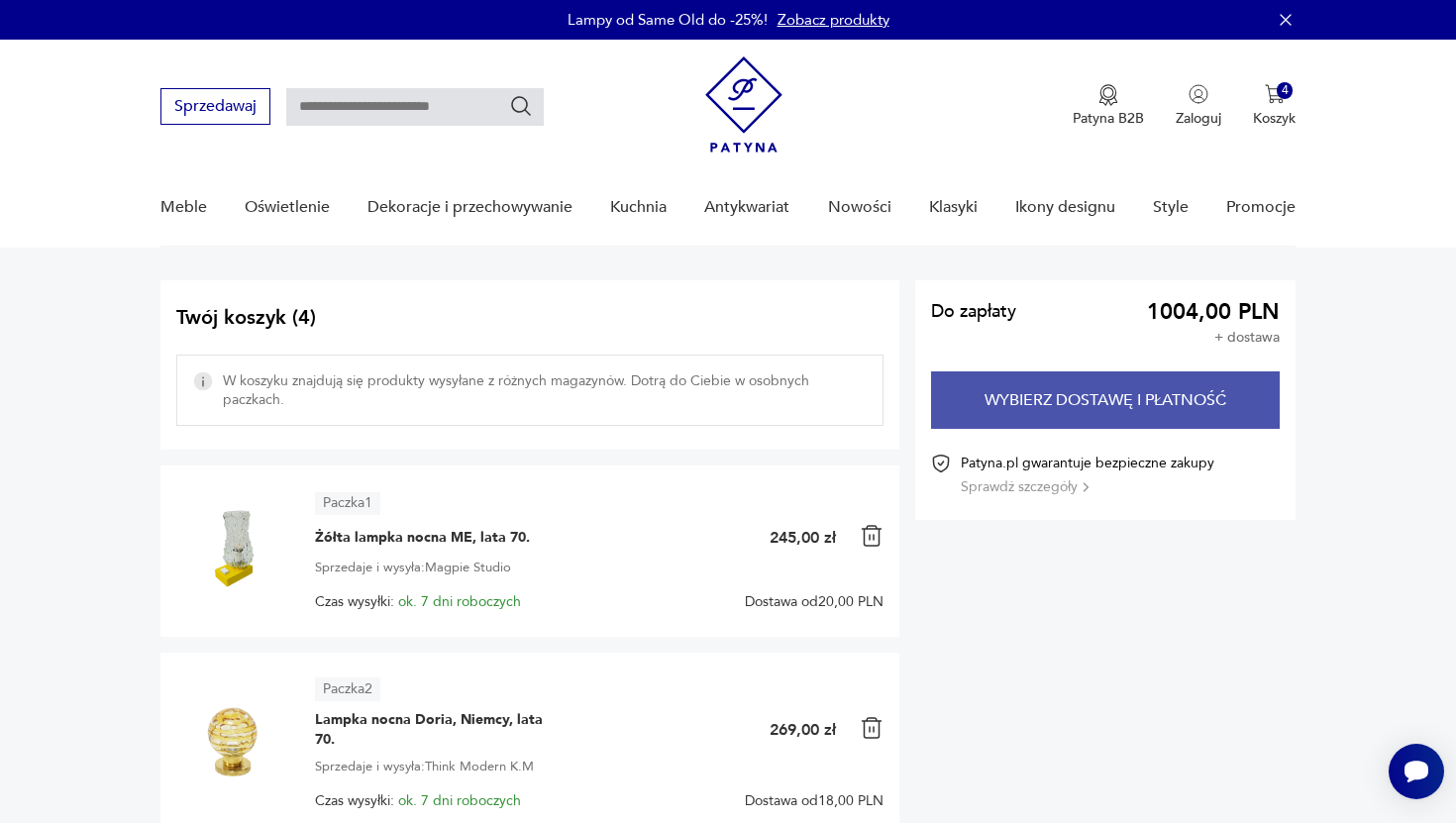 click on "Wybierz dostawę i płatność" at bounding box center (1105, 400) 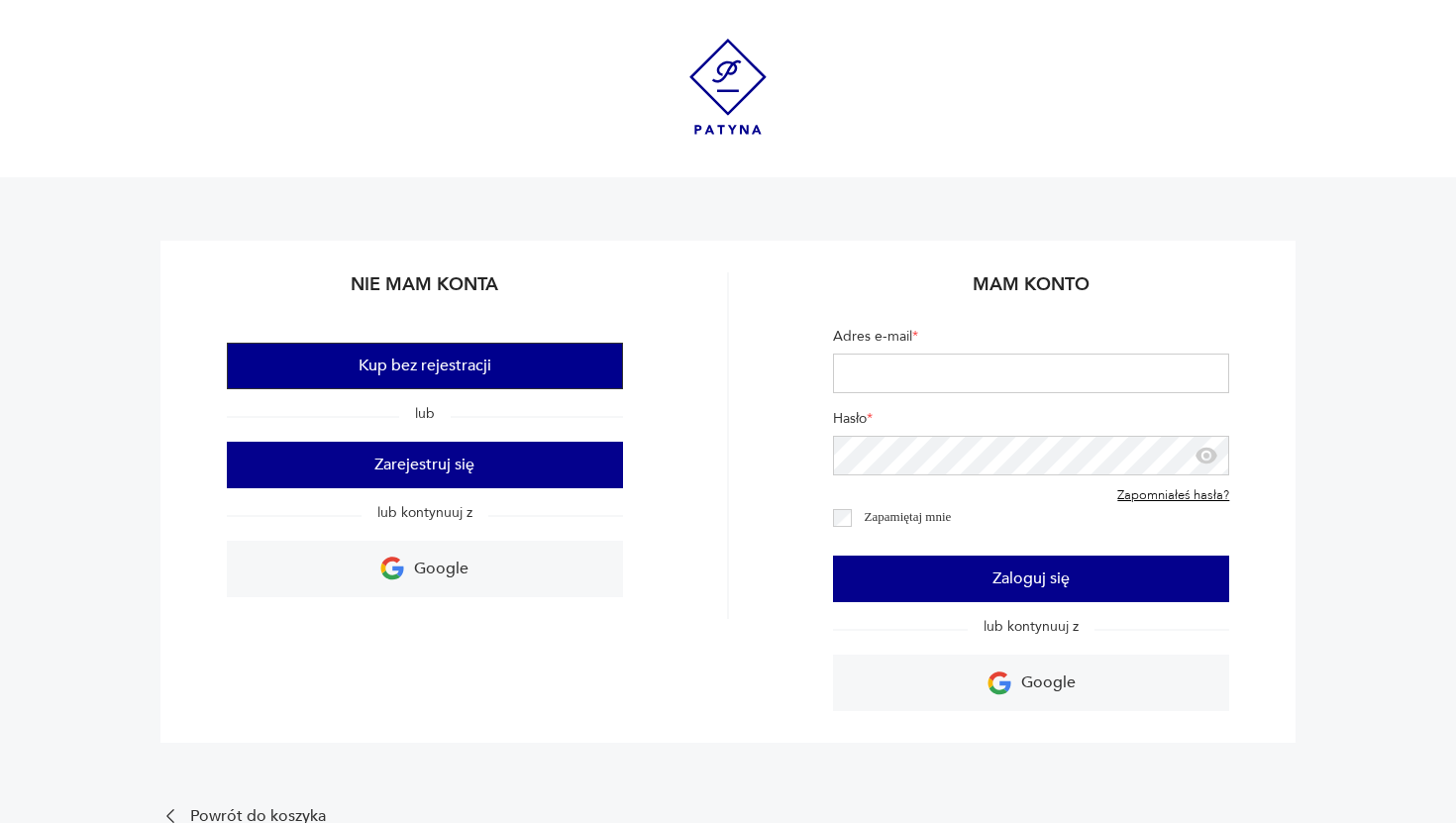 click on "Kup bez rejestracji" at bounding box center [425, 365] 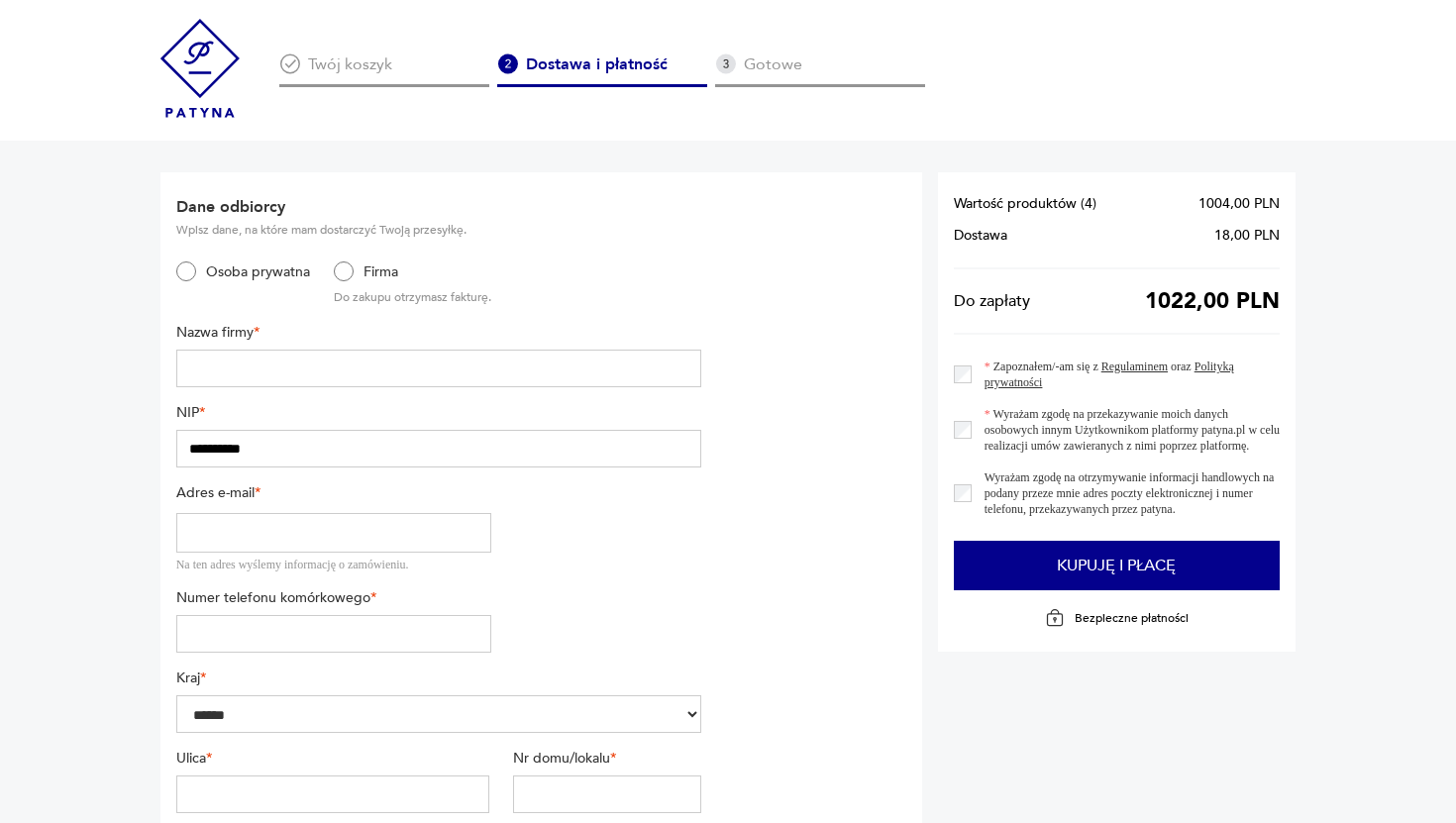 click at bounding box center [439, 368] 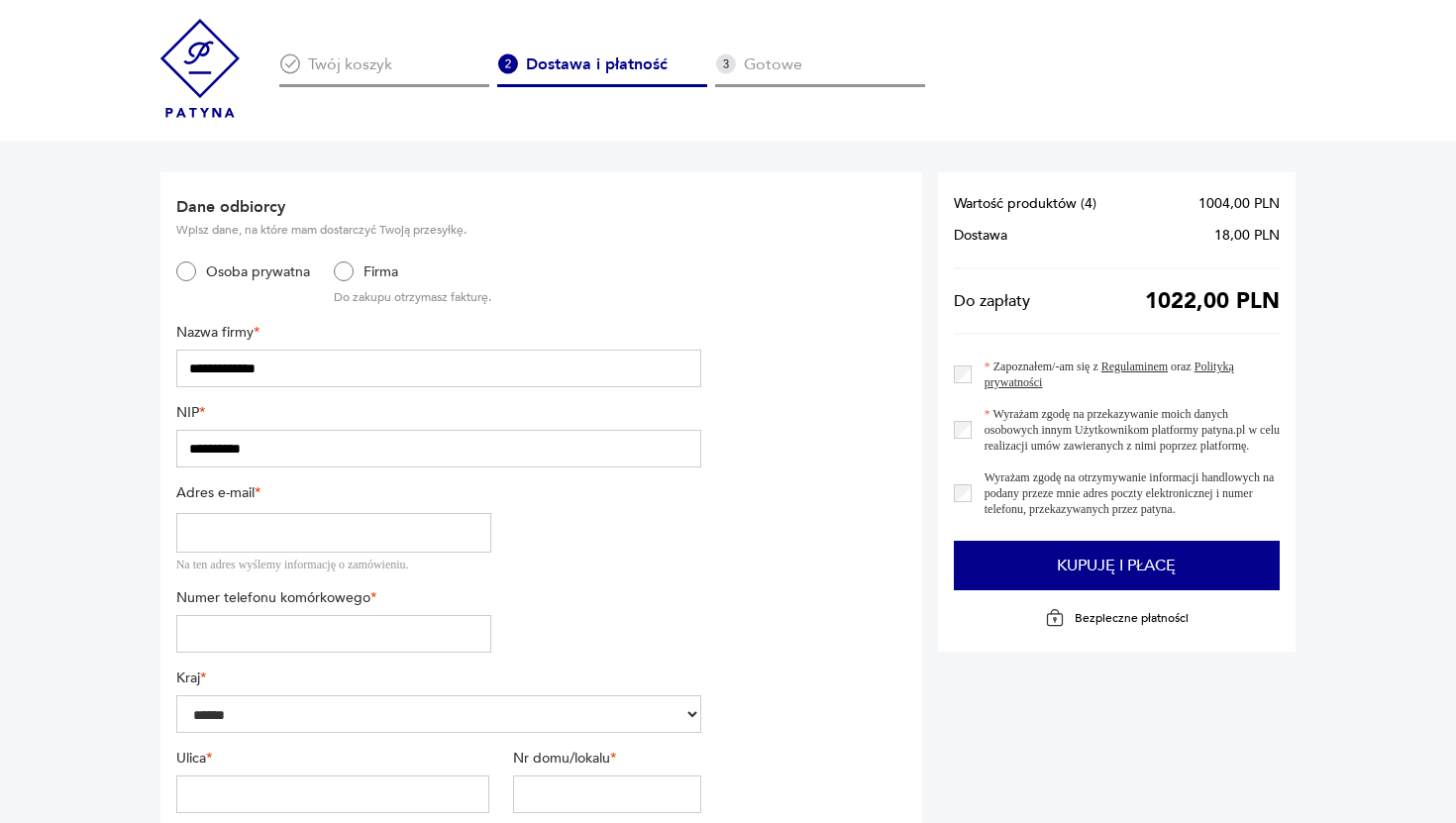 type on "**********" 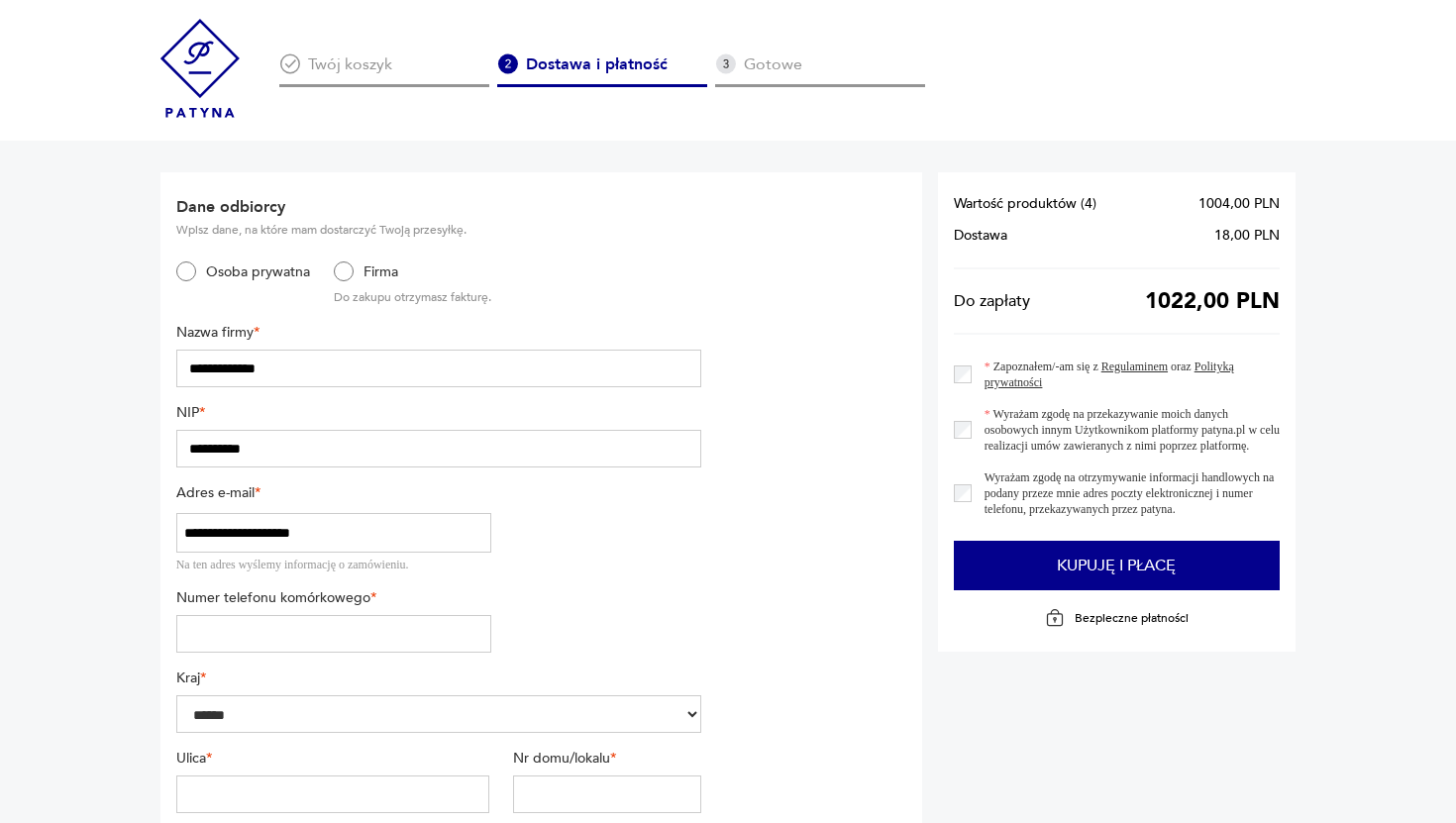 type on "*********" 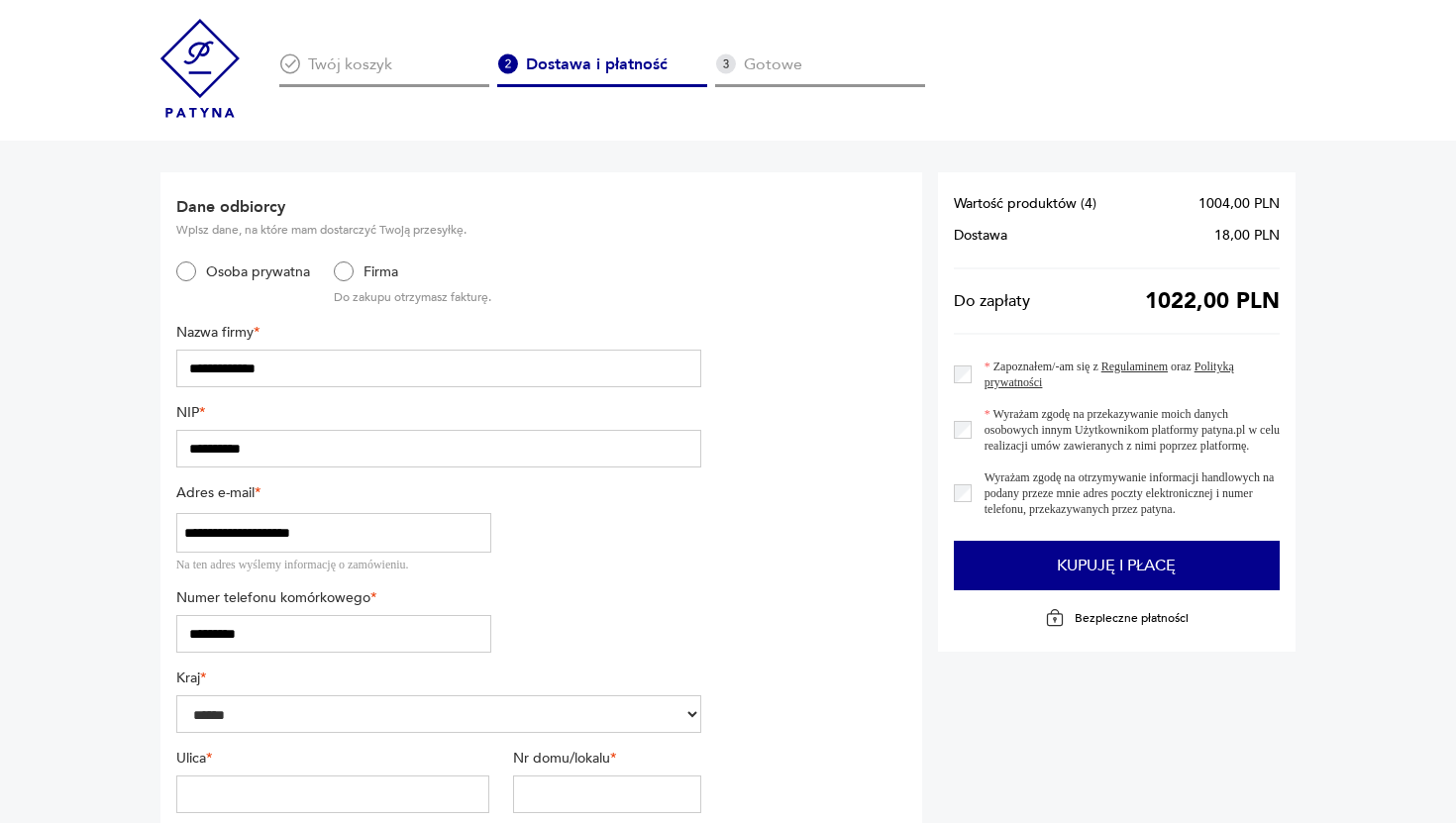 type on "**********" 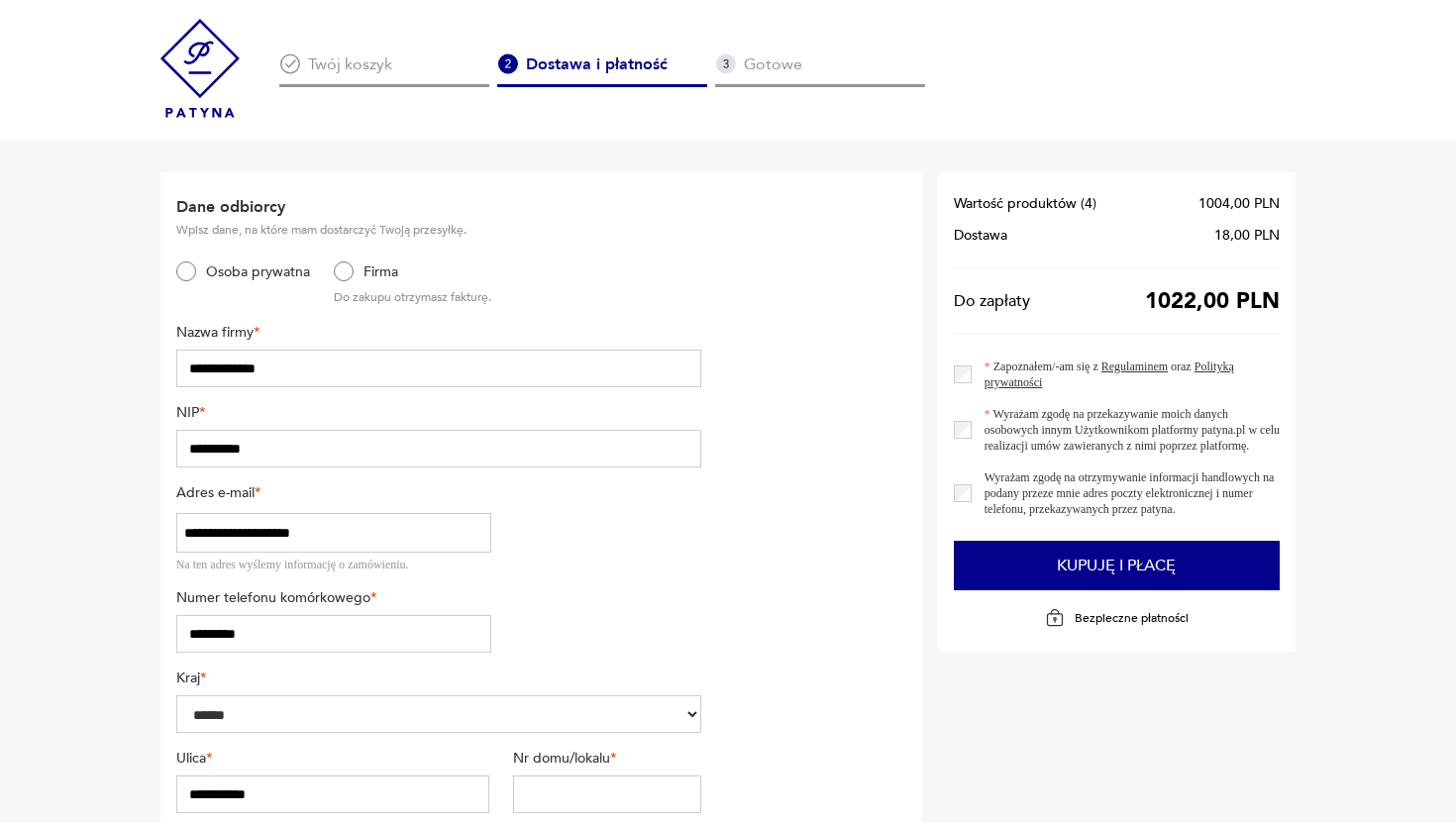type on "******" 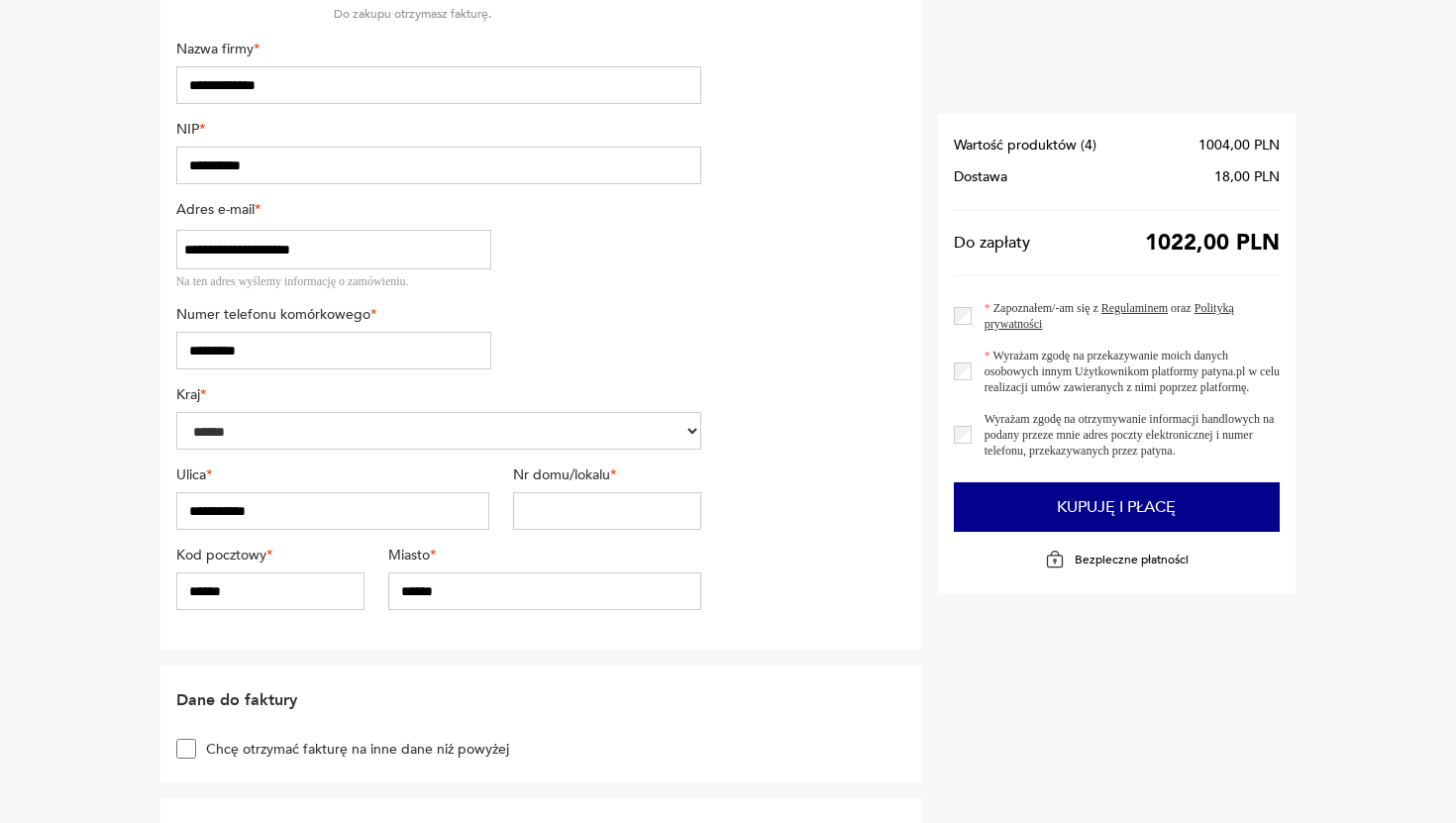 scroll, scrollTop: 286, scrollLeft: 0, axis: vertical 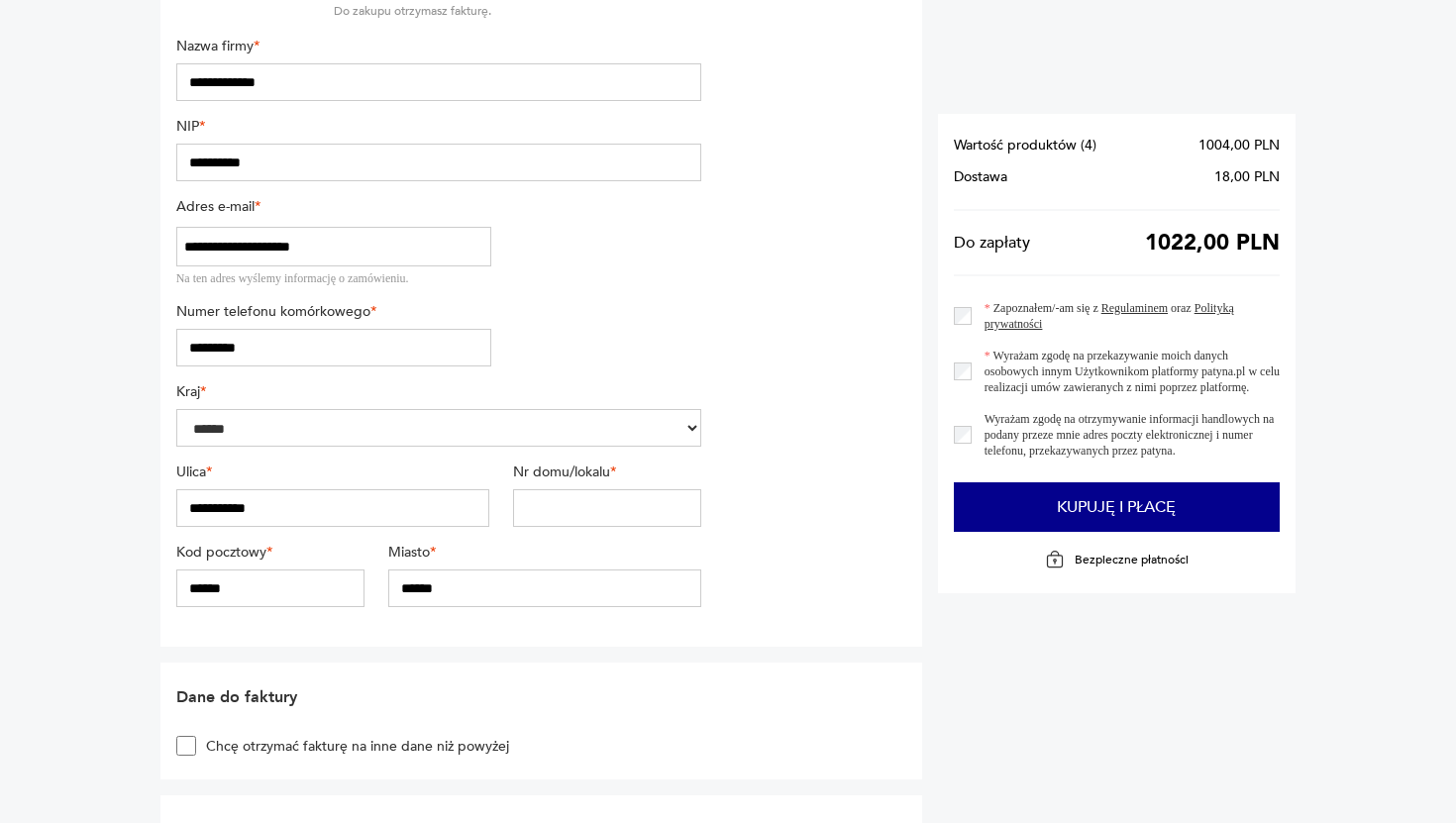 click at bounding box center (607, 508) 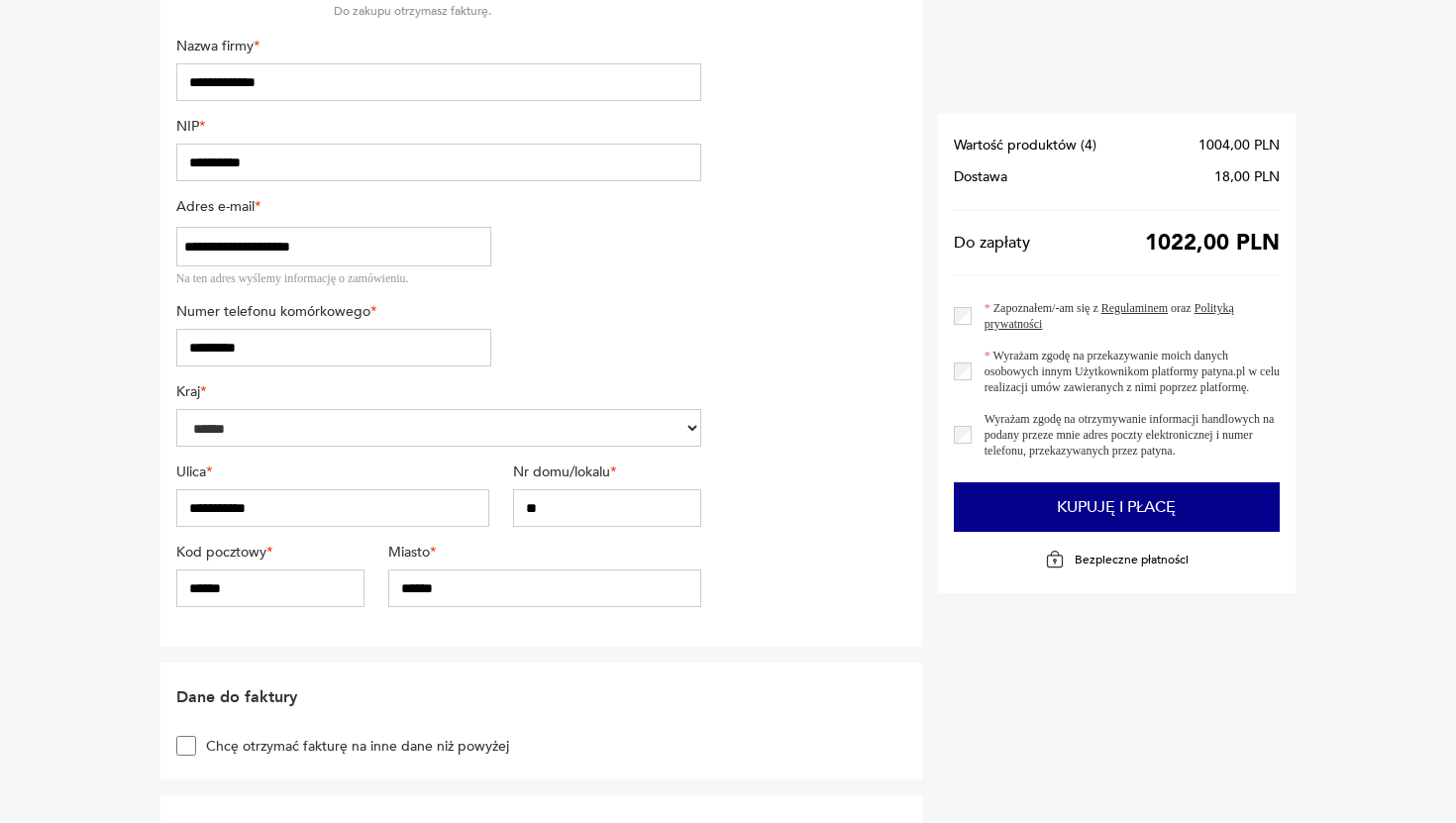 type on "**" 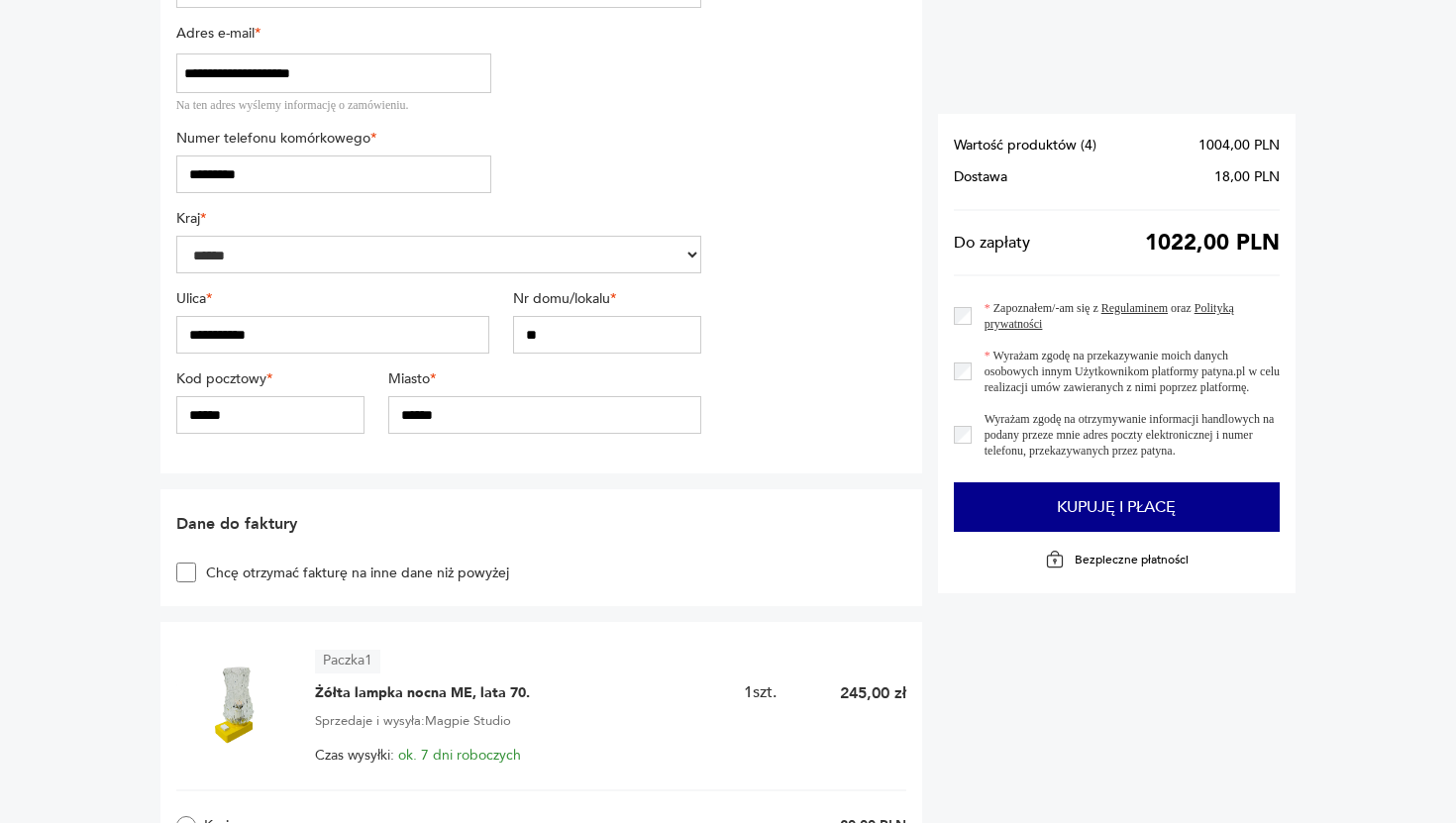 scroll, scrollTop: 478, scrollLeft: 0, axis: vertical 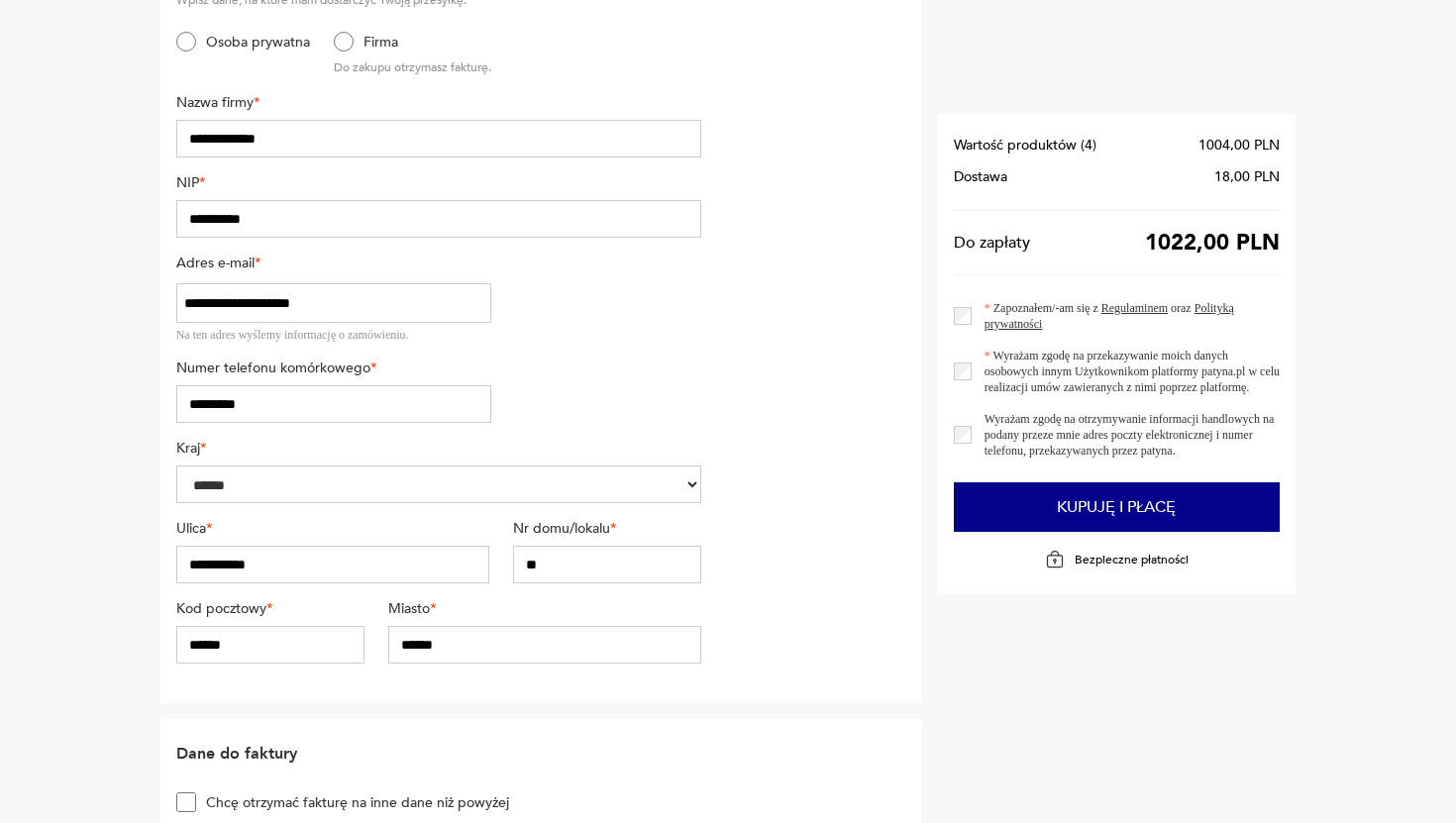 click on "**********" at bounding box center [333, 565] 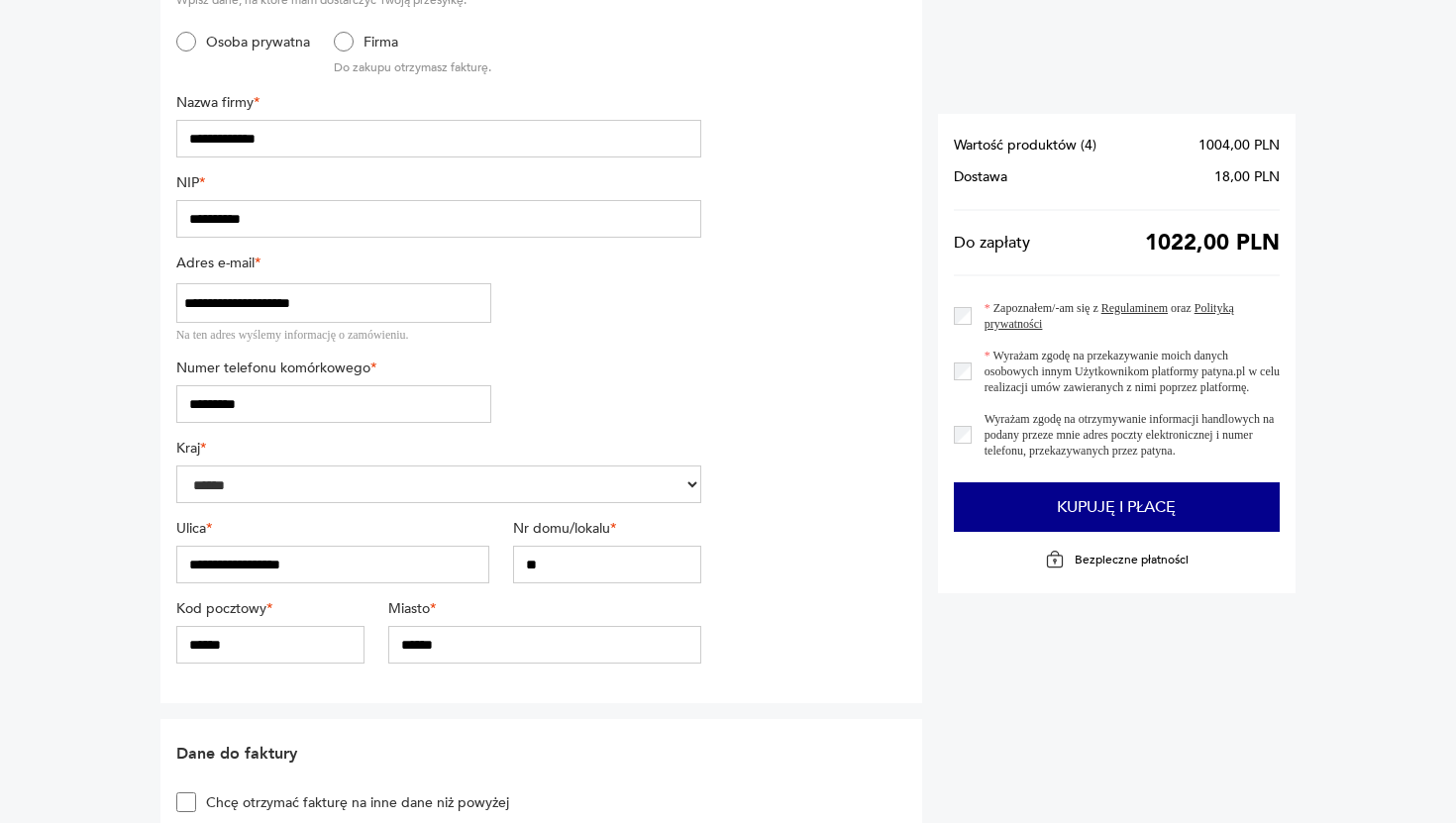 click on "**" at bounding box center (607, 565) 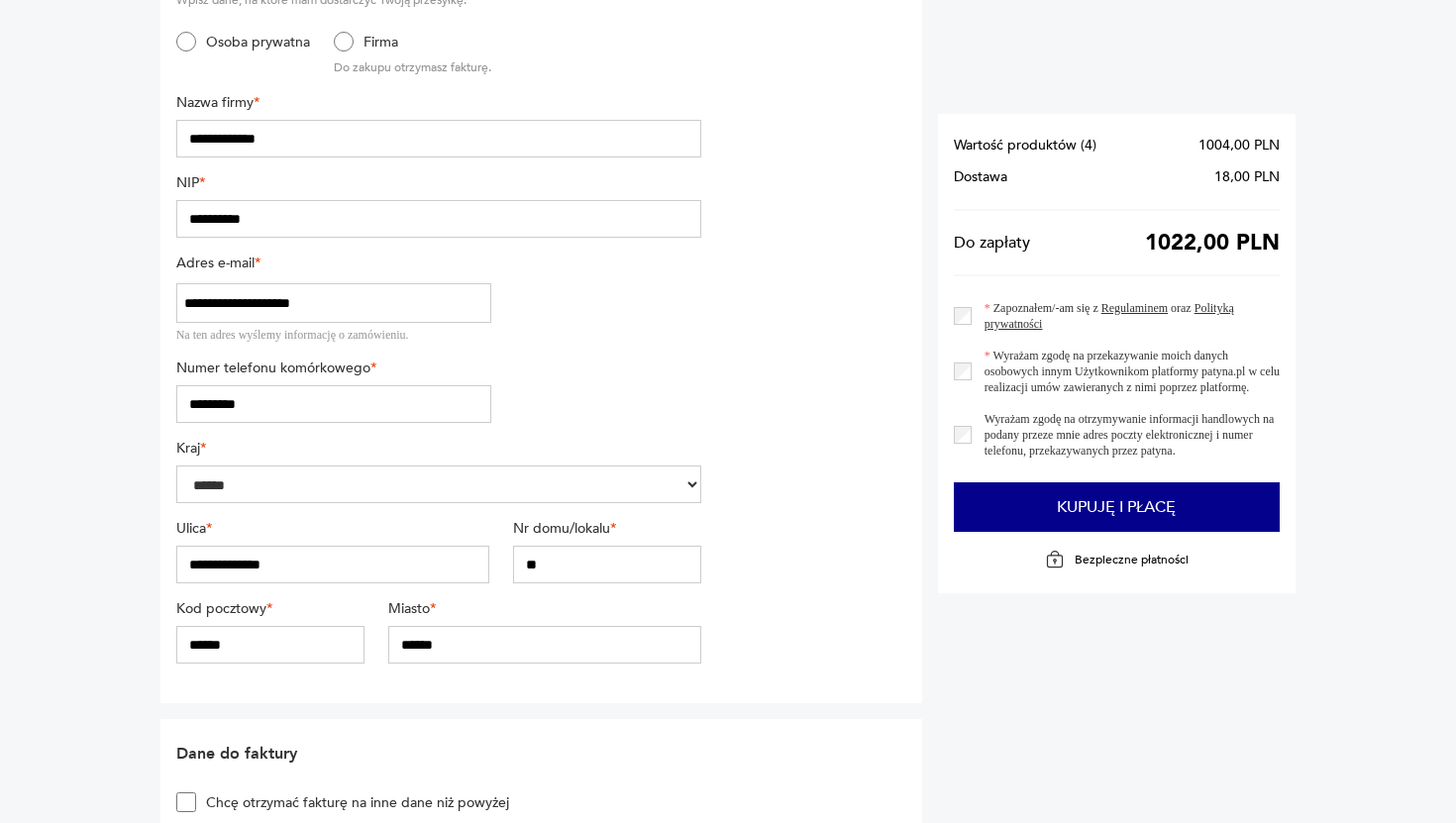 type on "**********" 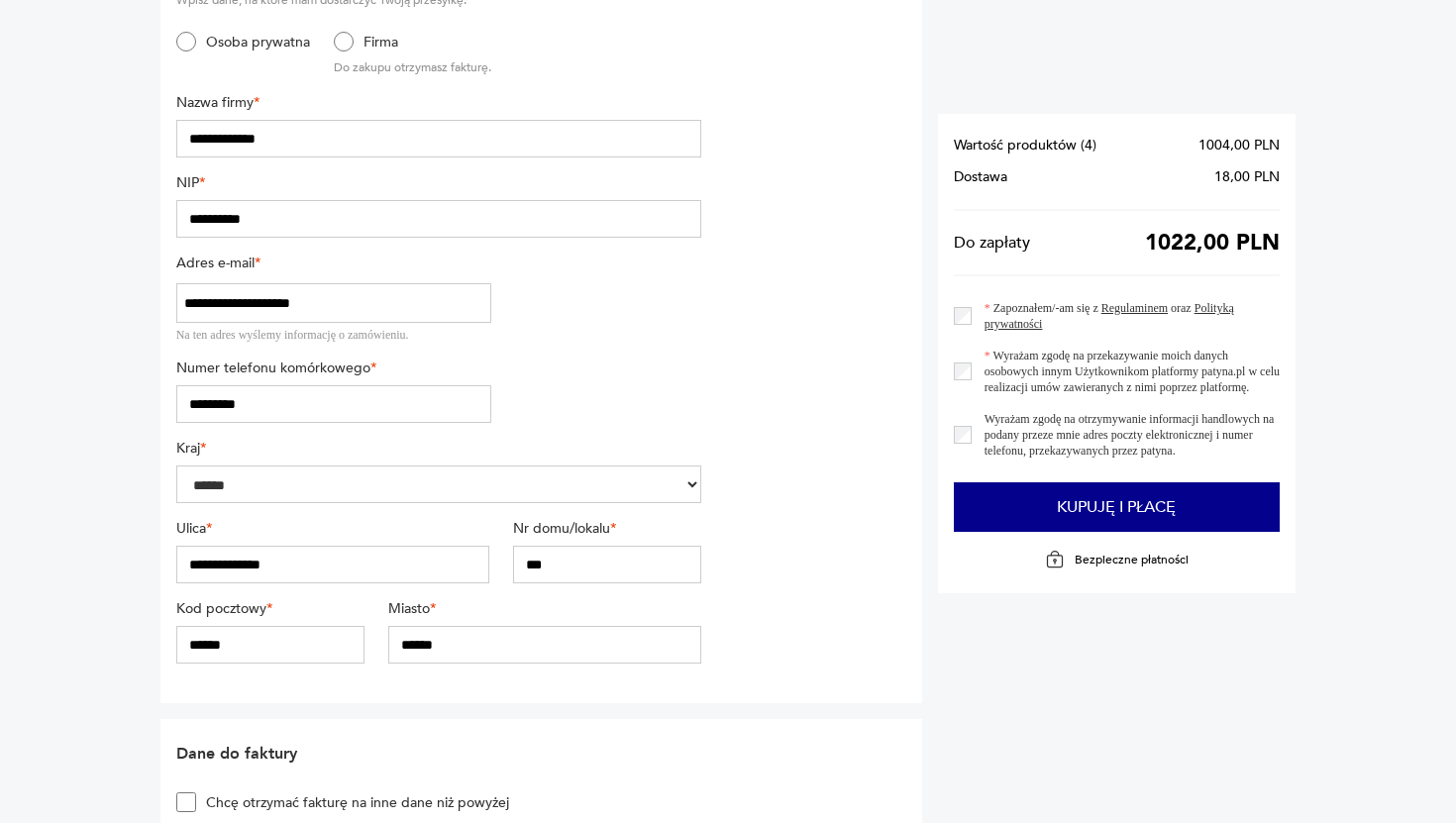 type on "***" 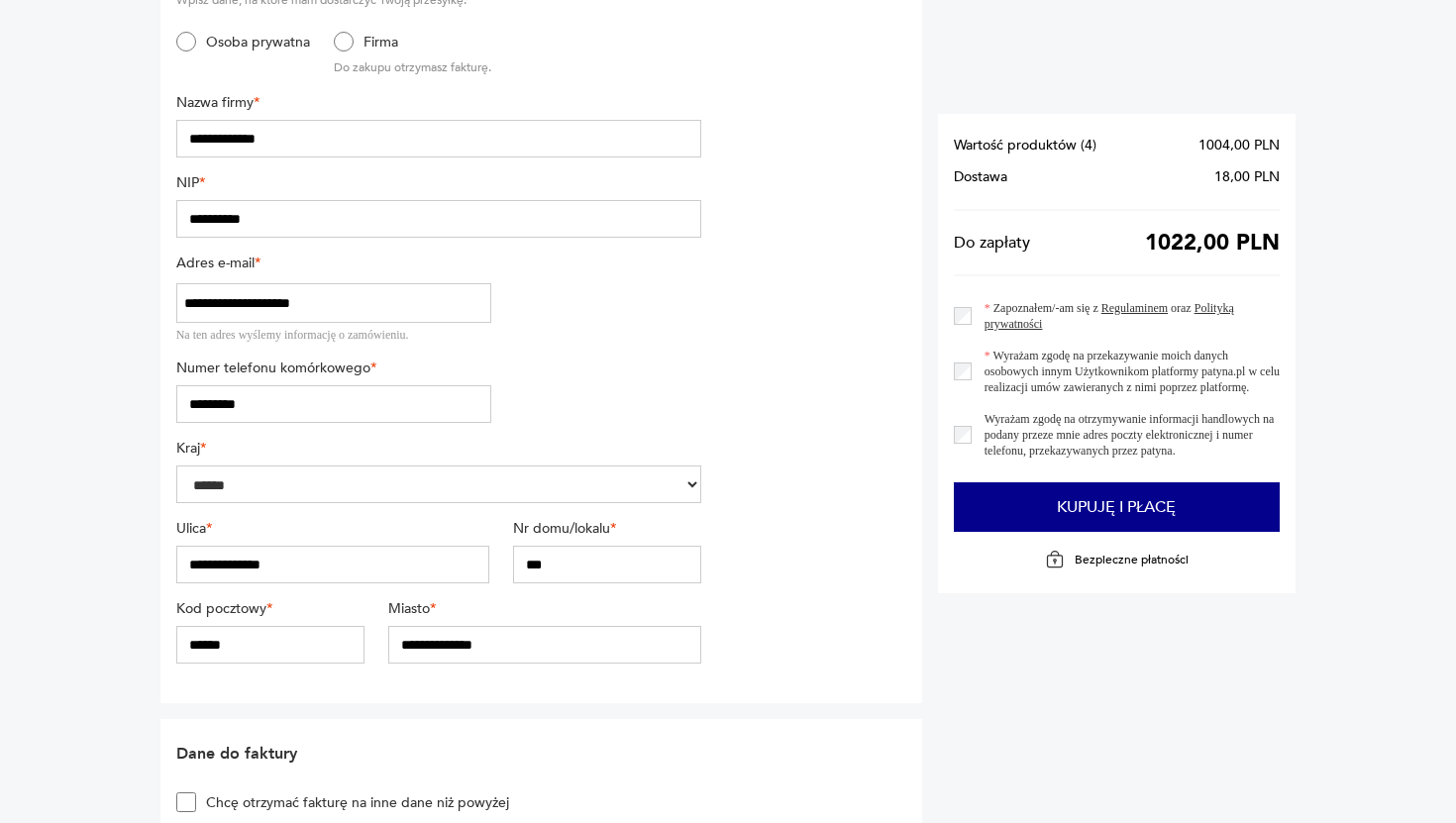 type on "**********" 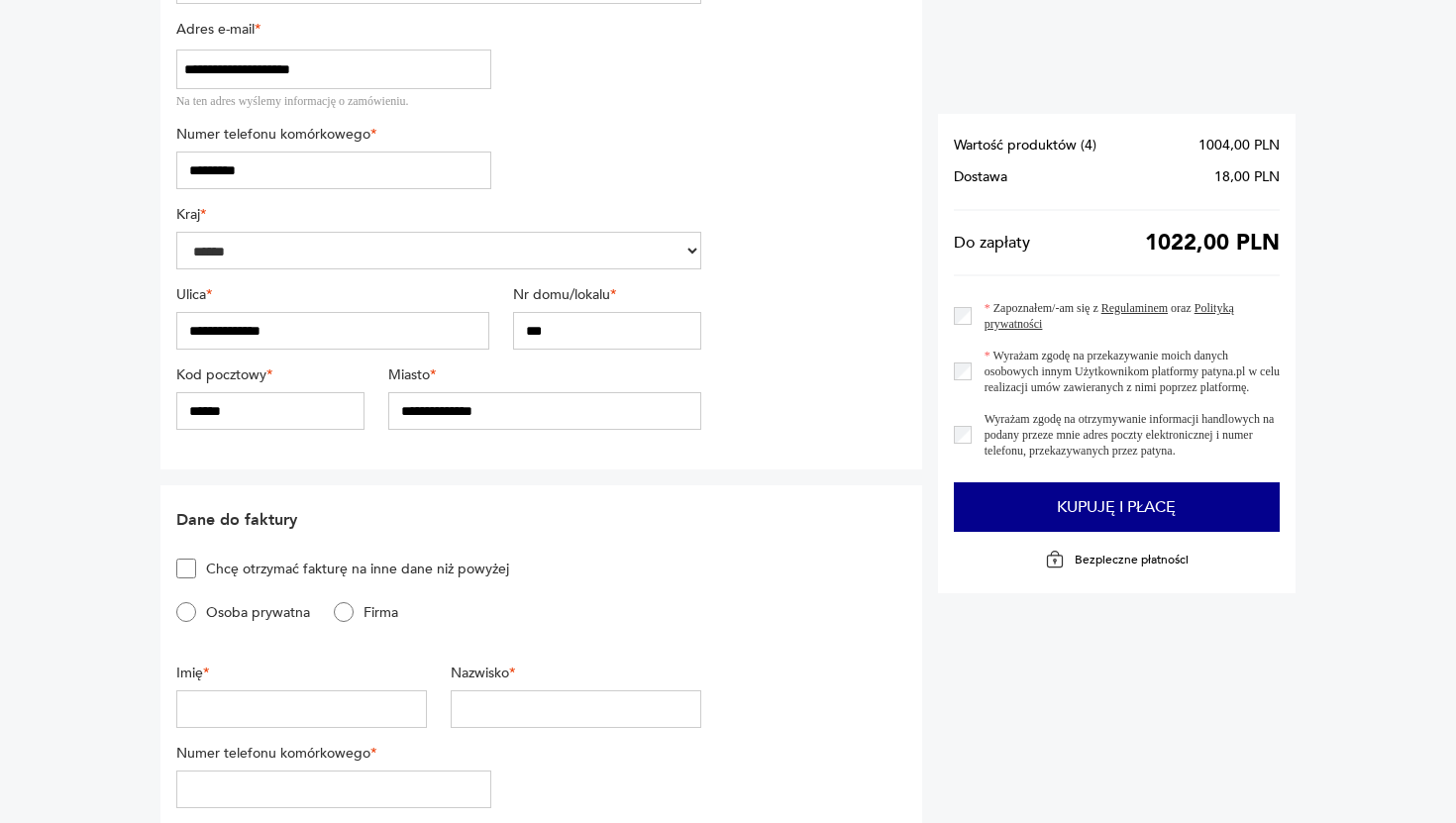 scroll, scrollTop: 470, scrollLeft: 0, axis: vertical 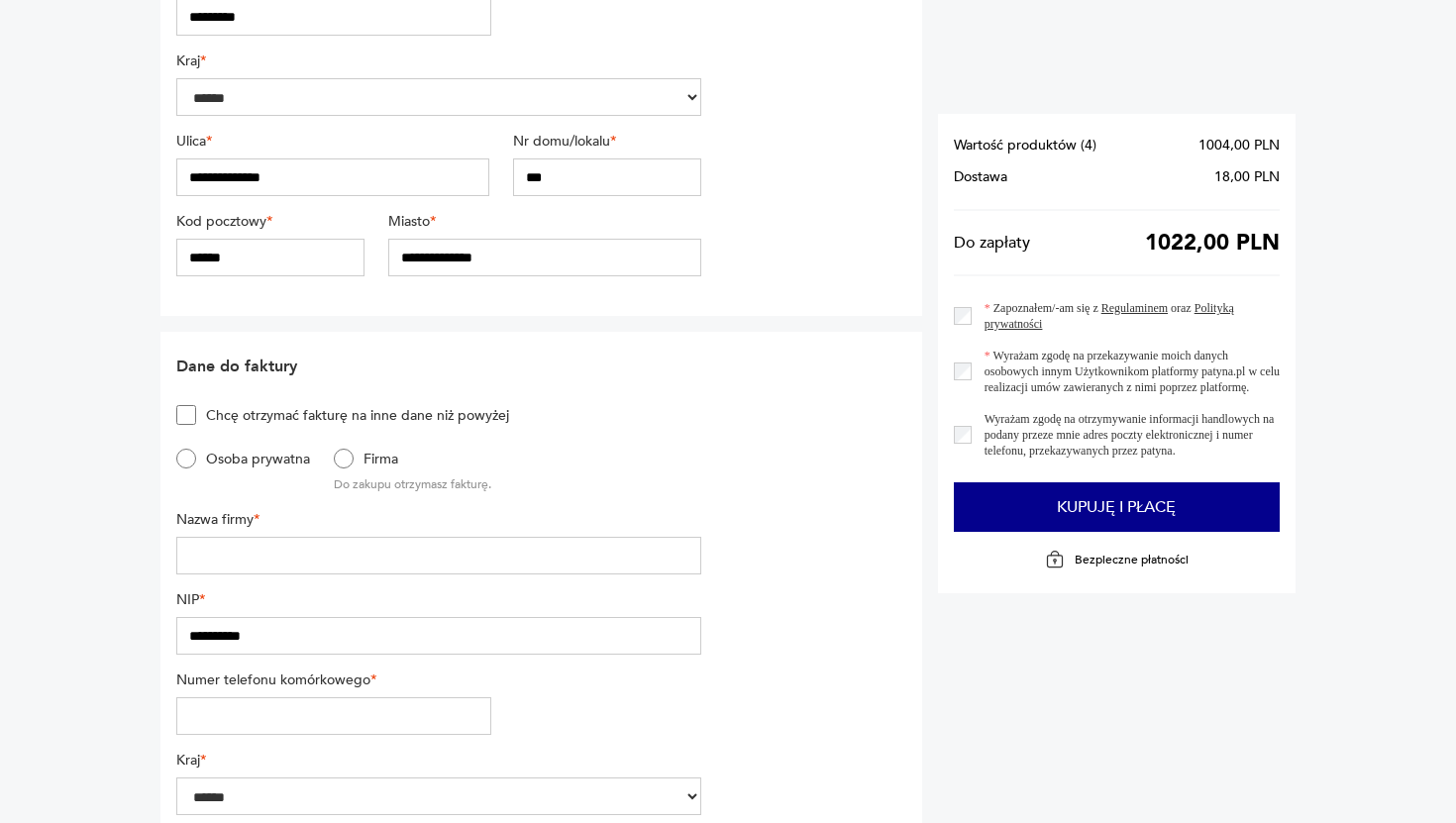 click at bounding box center (439, 556) 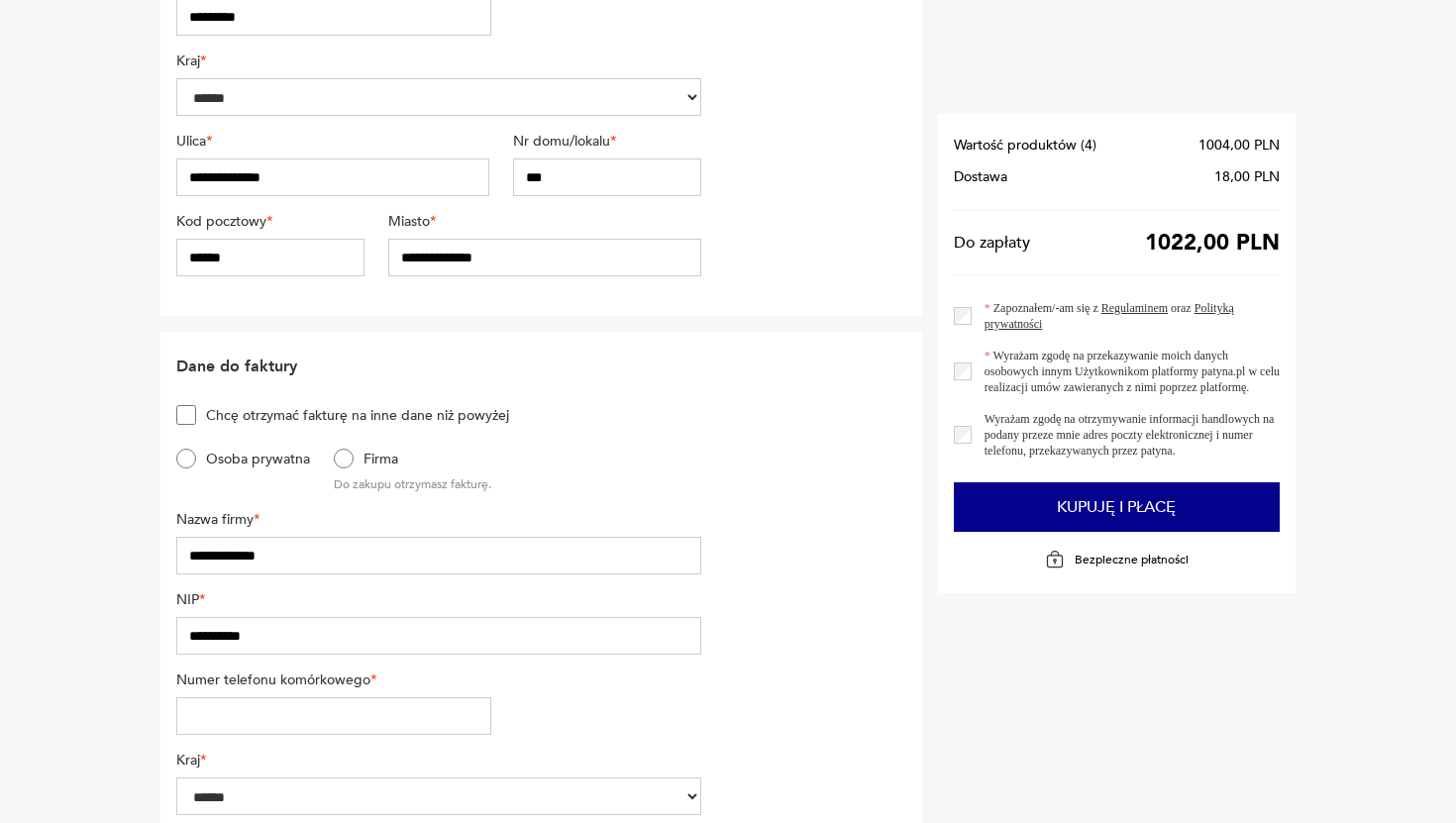 type on "*********" 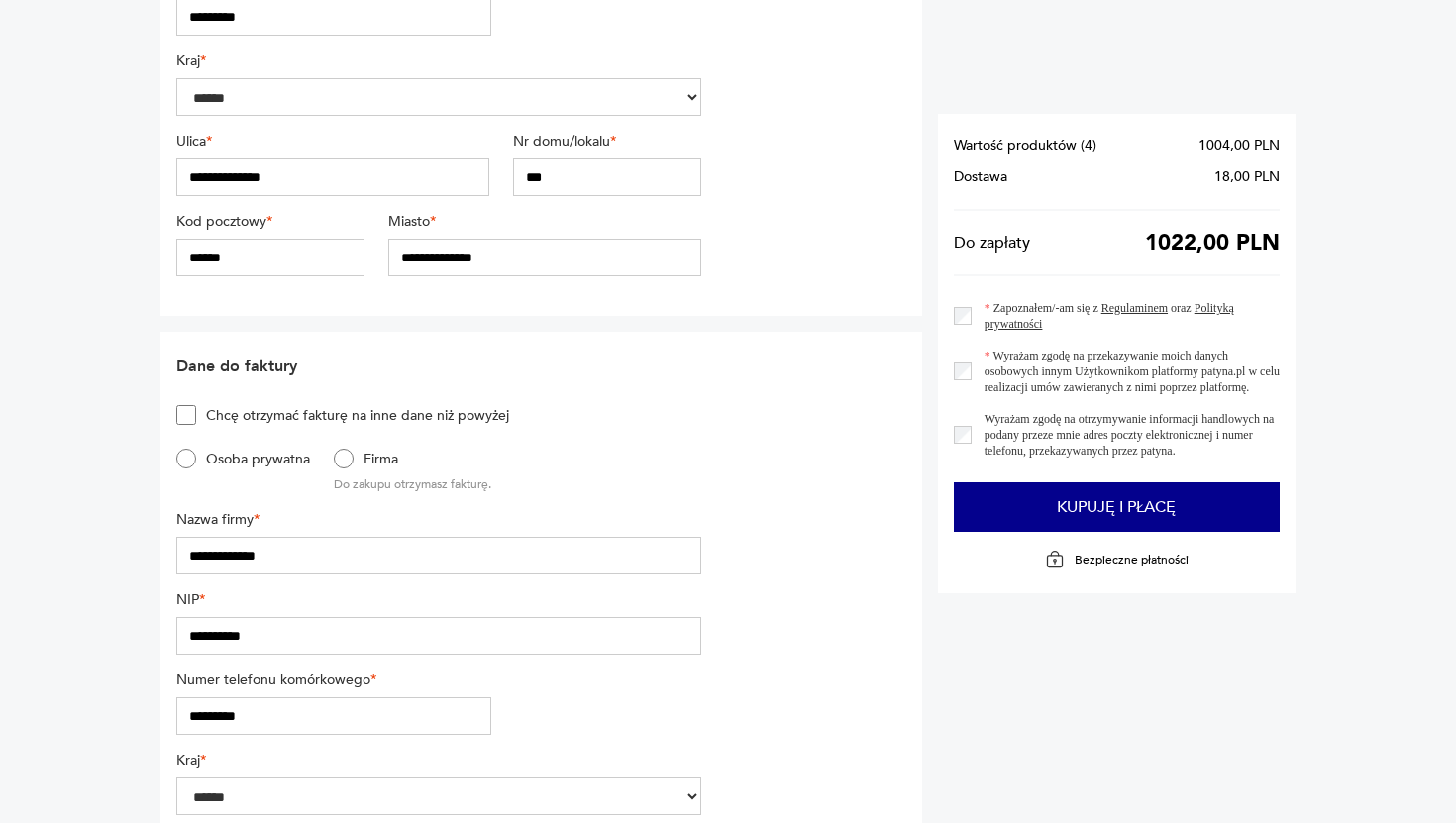 type on "**********" 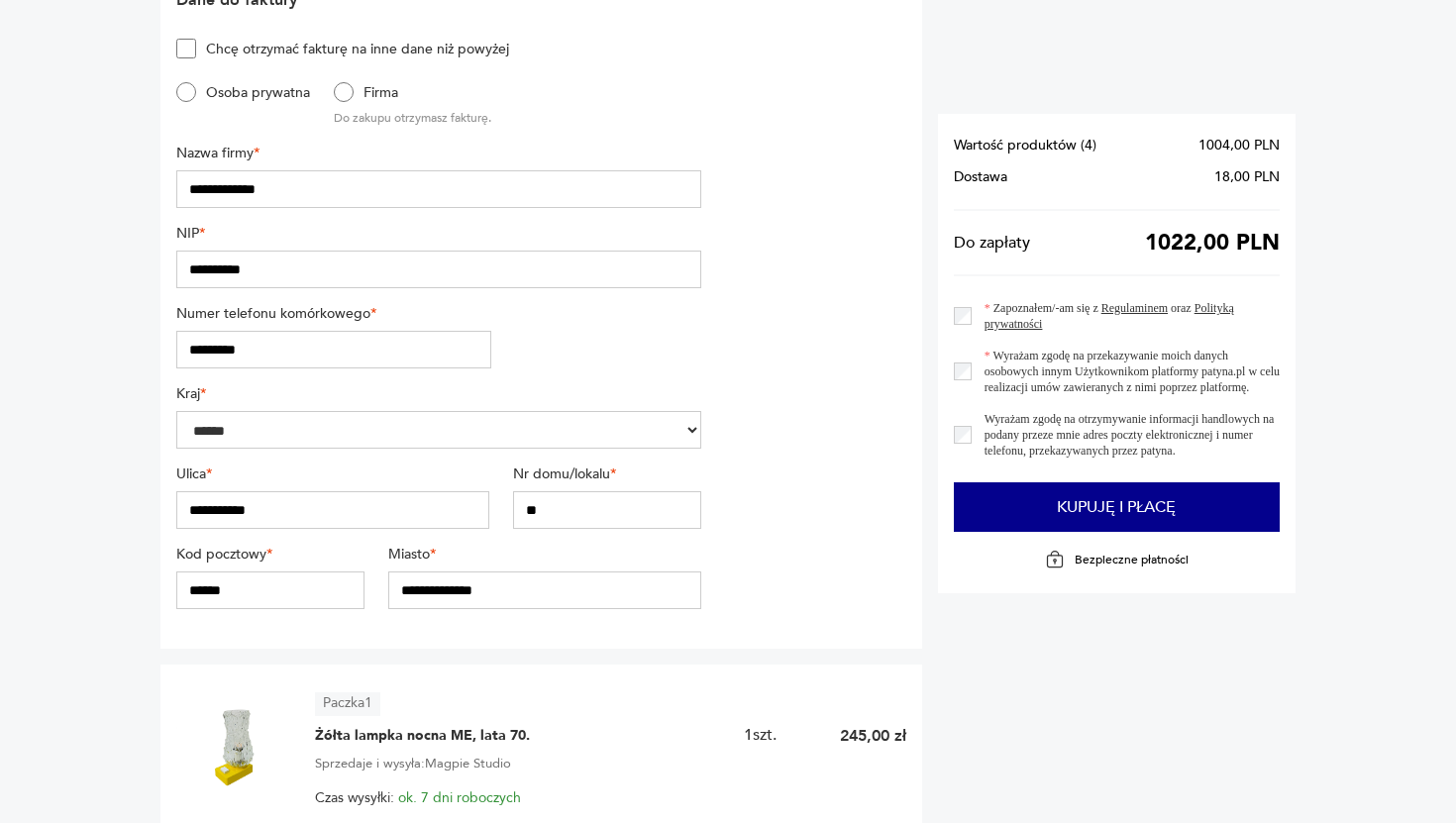 scroll, scrollTop: 1002, scrollLeft: 0, axis: vertical 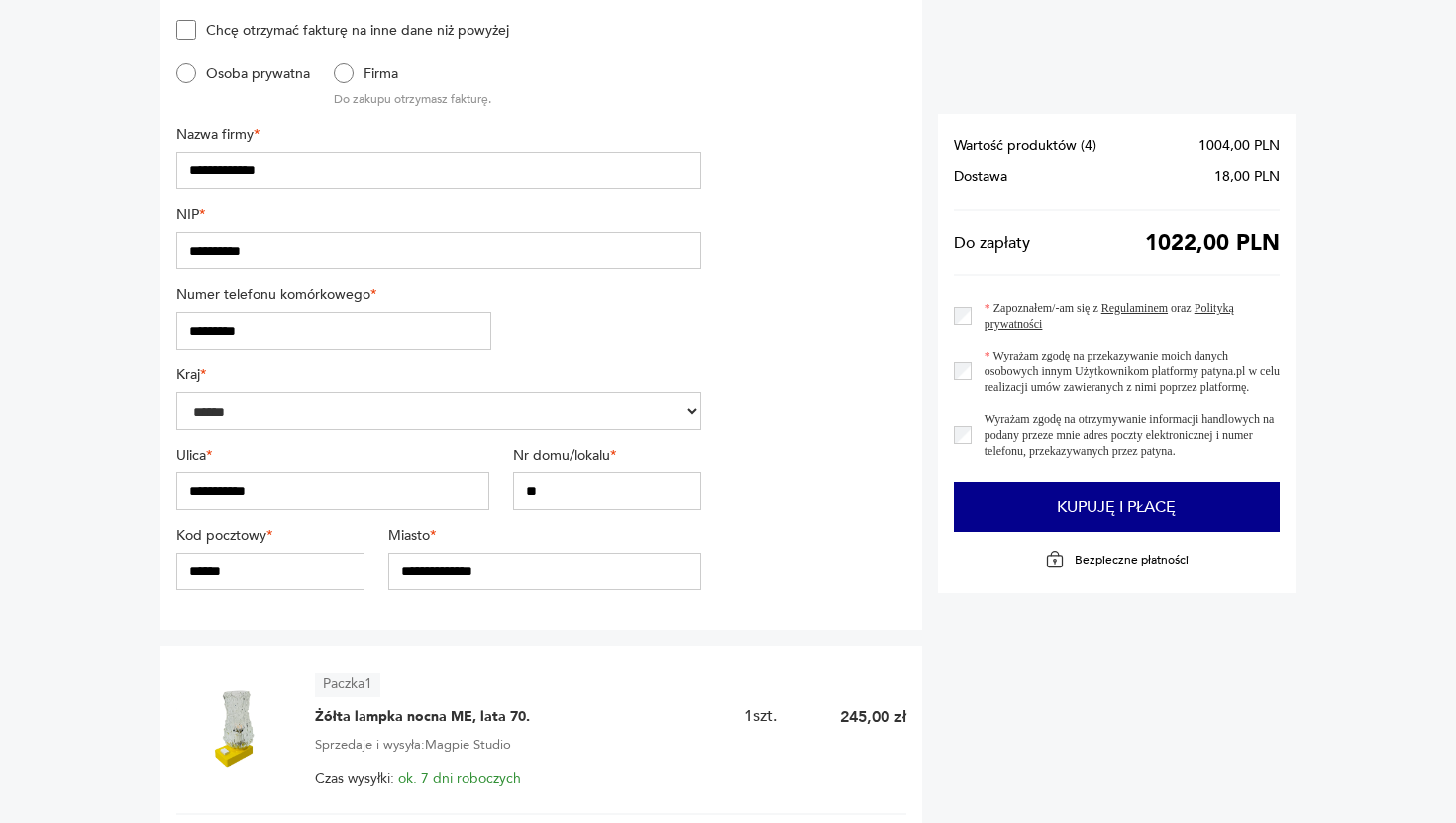 click on "******" at bounding box center (270, 571) 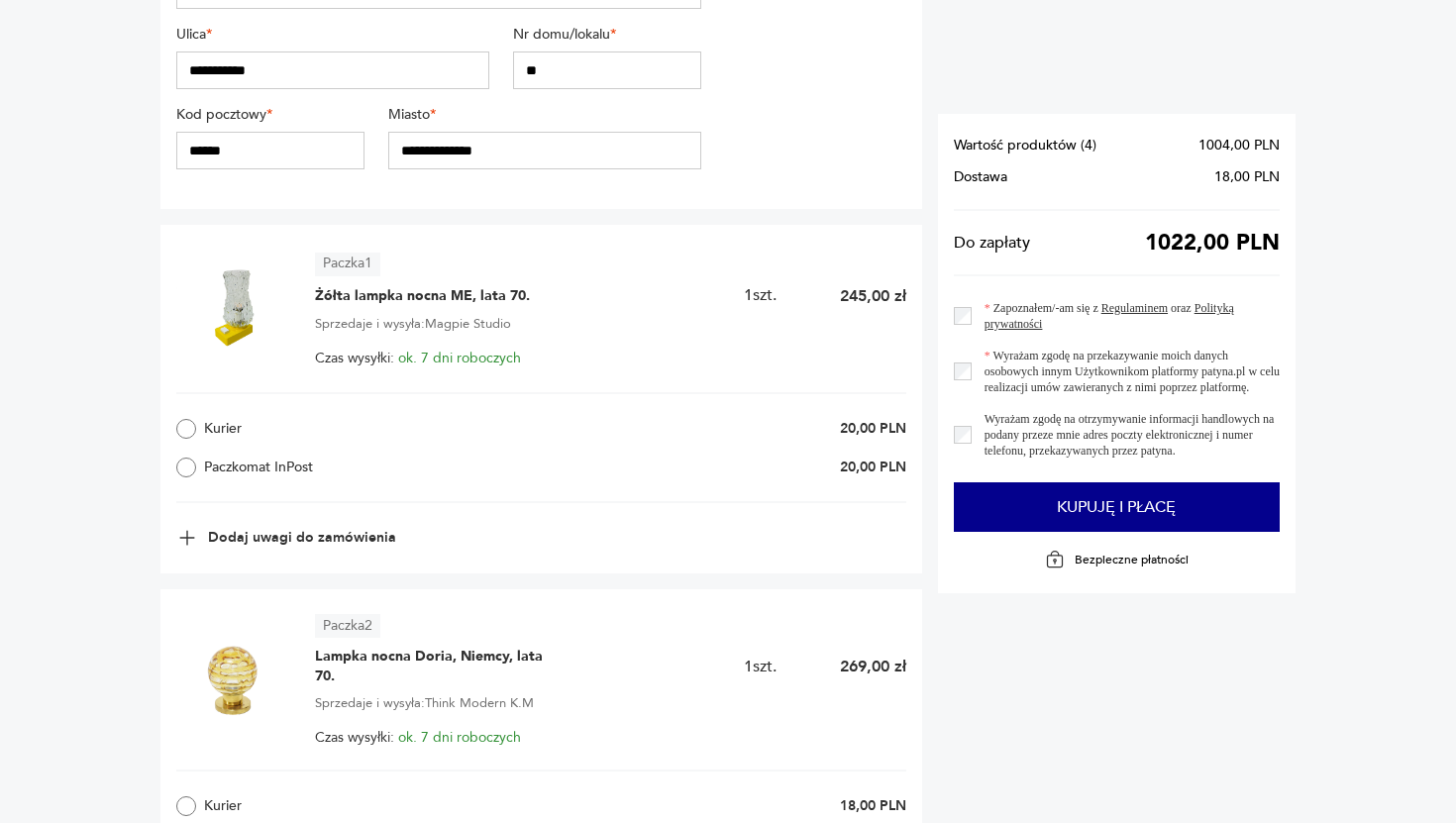 scroll, scrollTop: 1430, scrollLeft: 0, axis: vertical 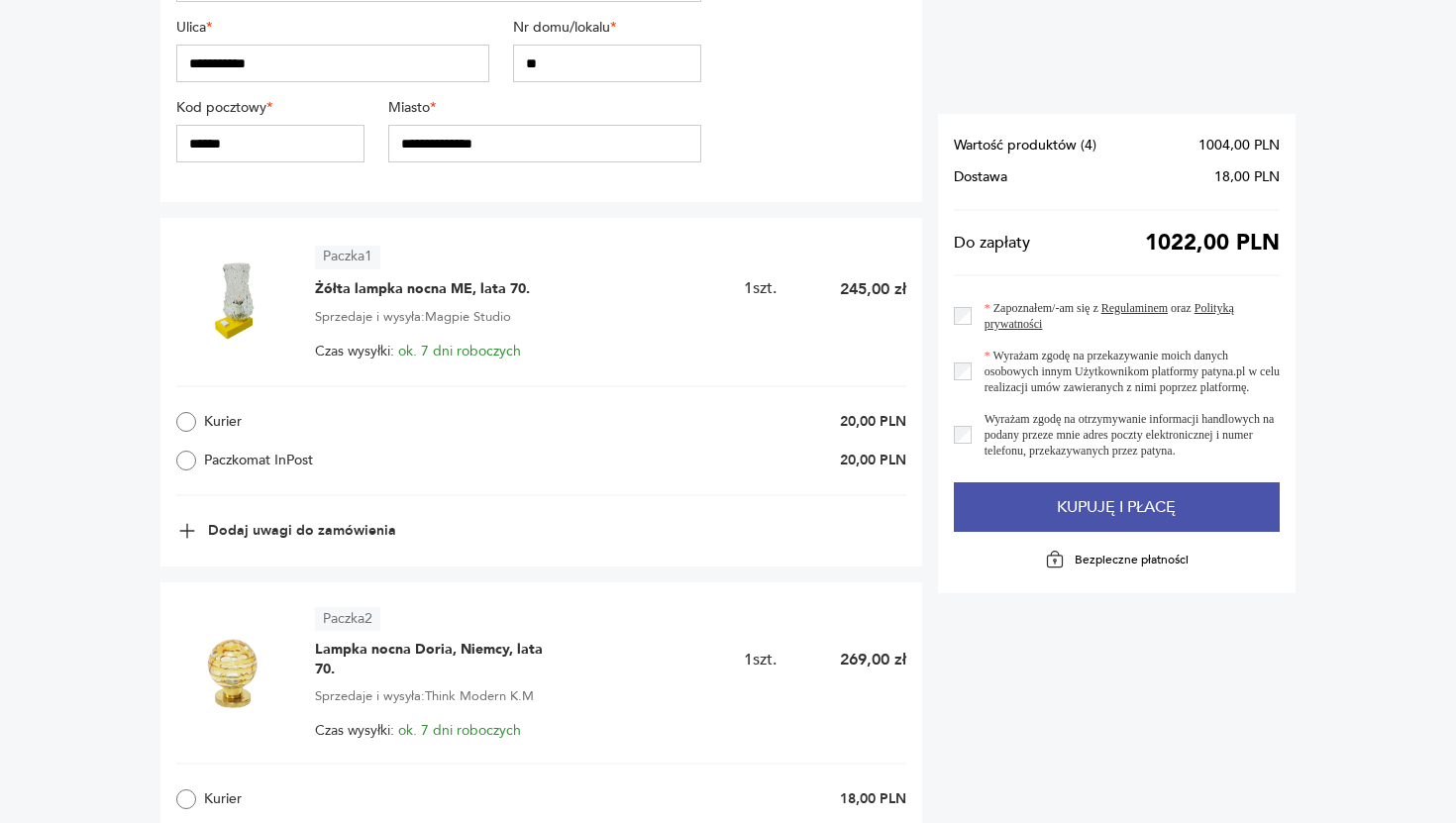 click on "Kupuję i płacę" at bounding box center [1117, 507] 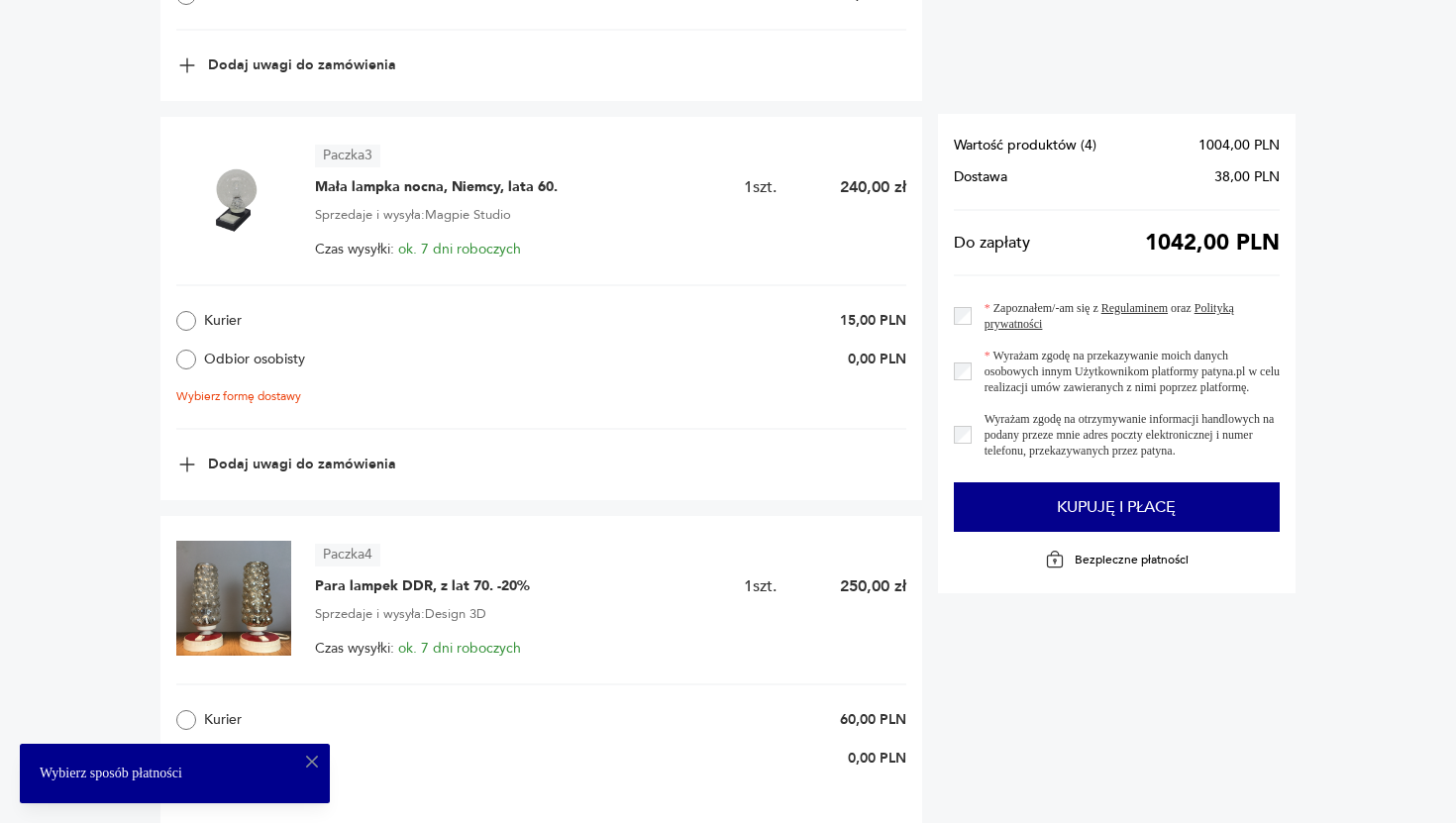 scroll, scrollTop: 2240, scrollLeft: 0, axis: vertical 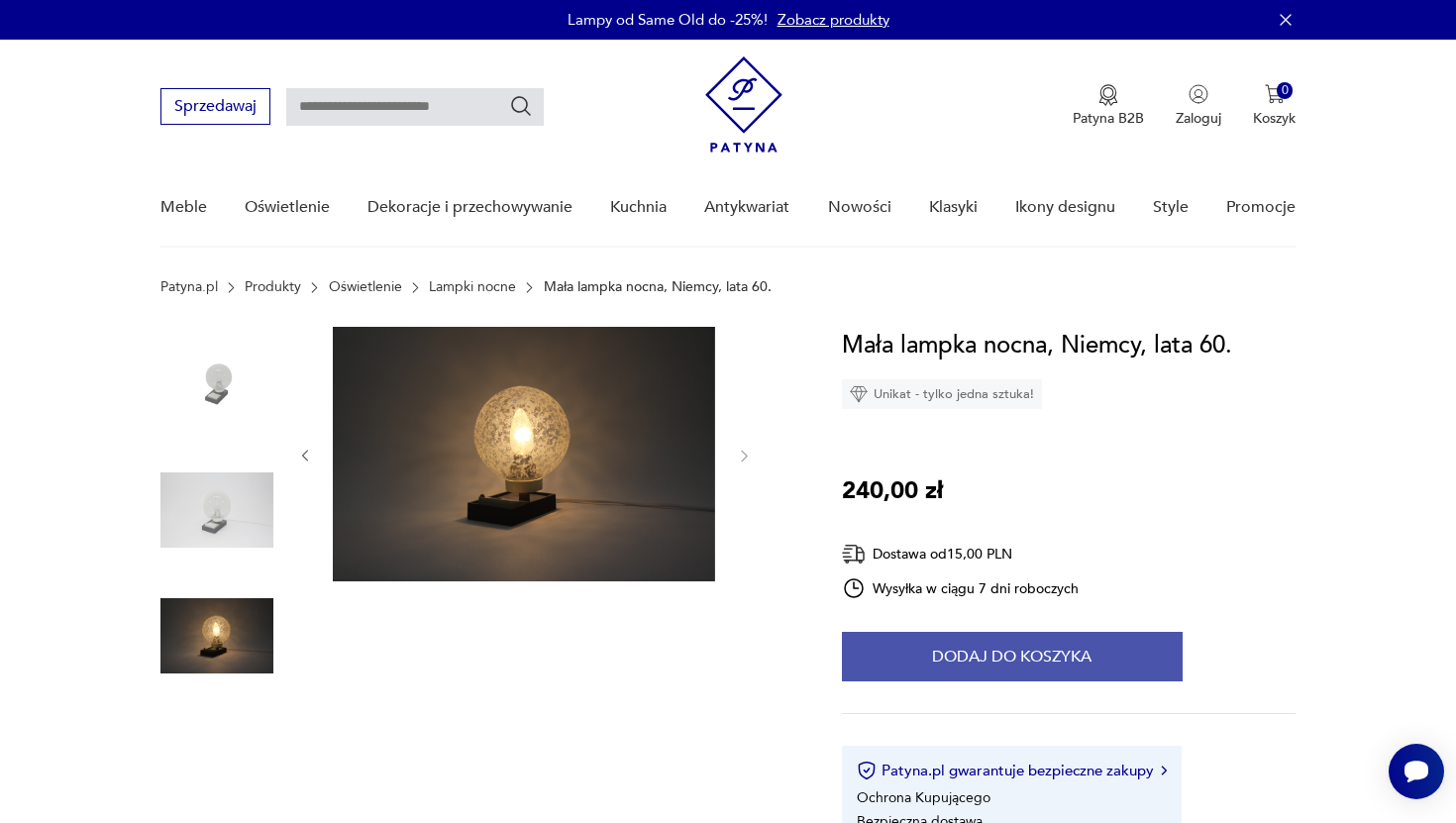 click on "Dodaj do koszyka" at bounding box center (1012, 657) 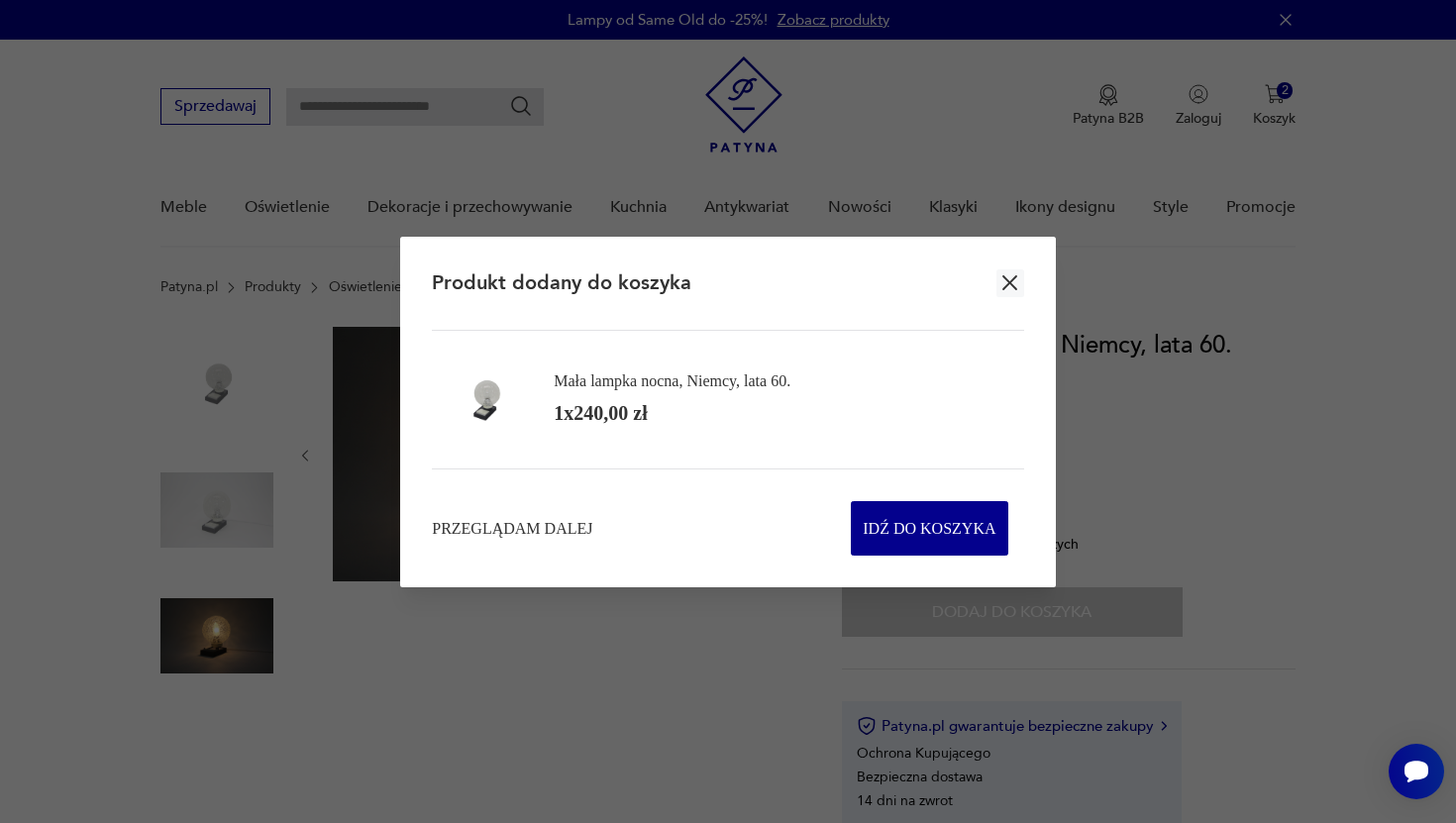 click at bounding box center [1009, 282] 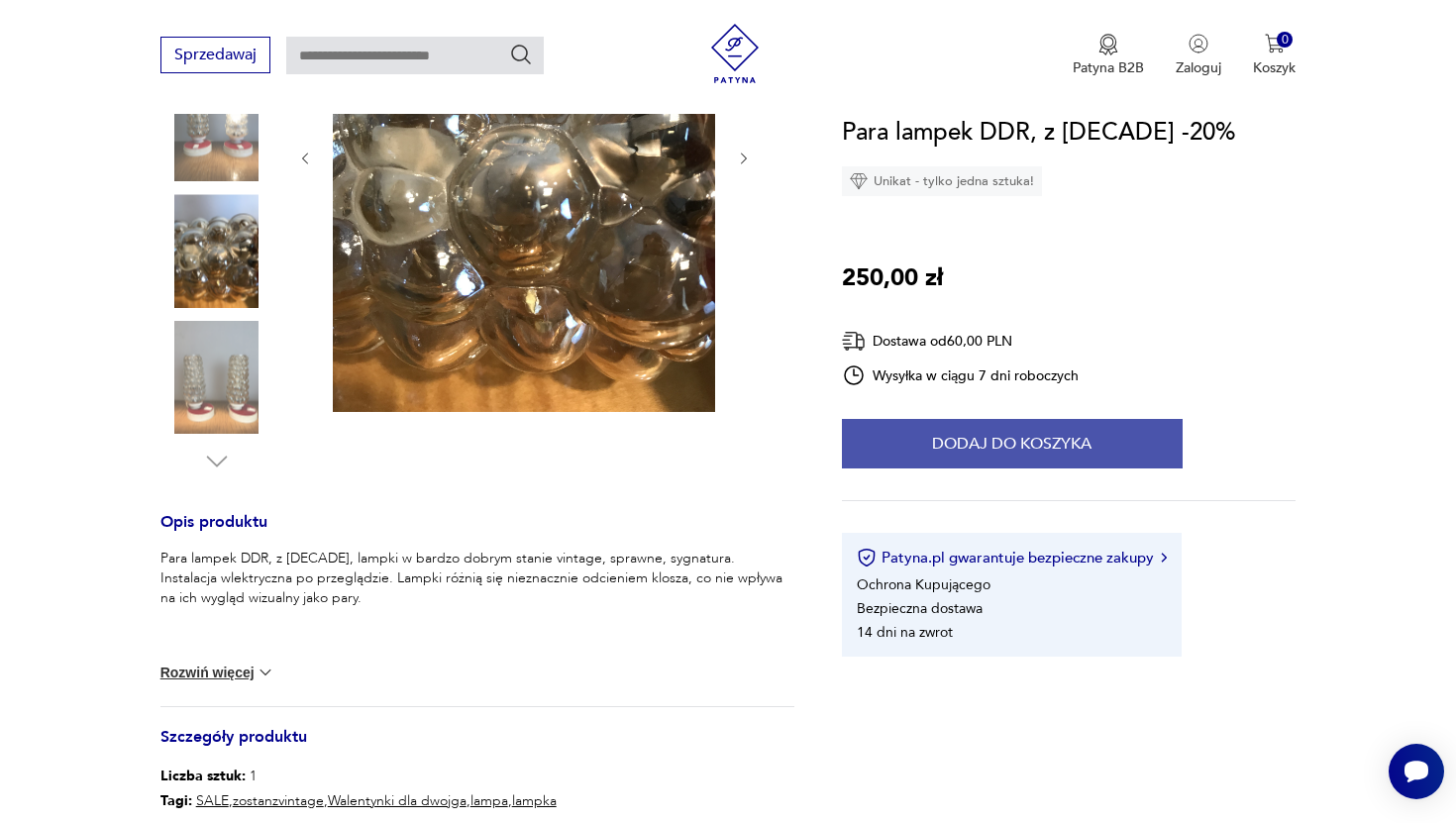 scroll, scrollTop: 0, scrollLeft: 0, axis: both 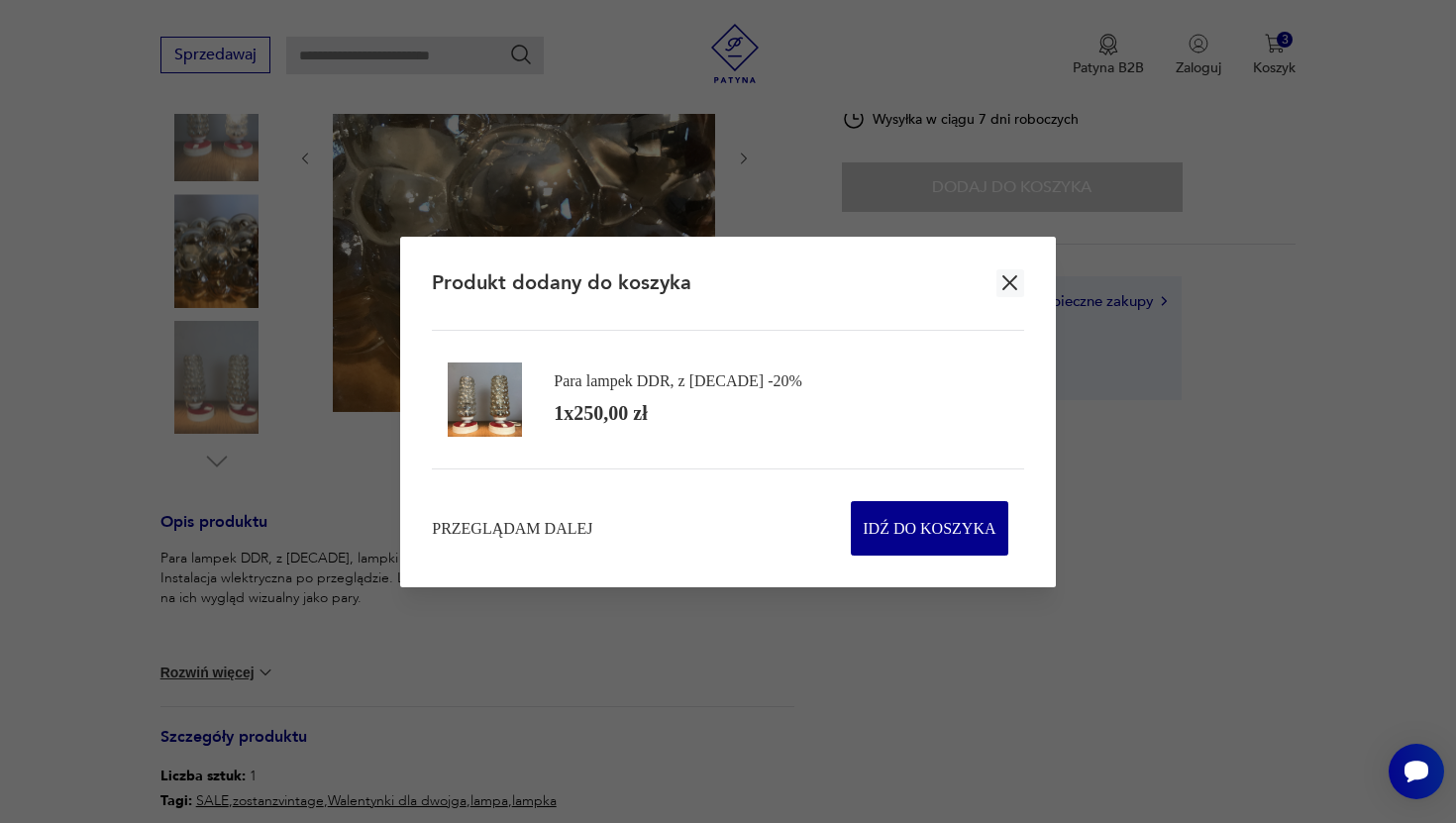 click at bounding box center (1010, 283) 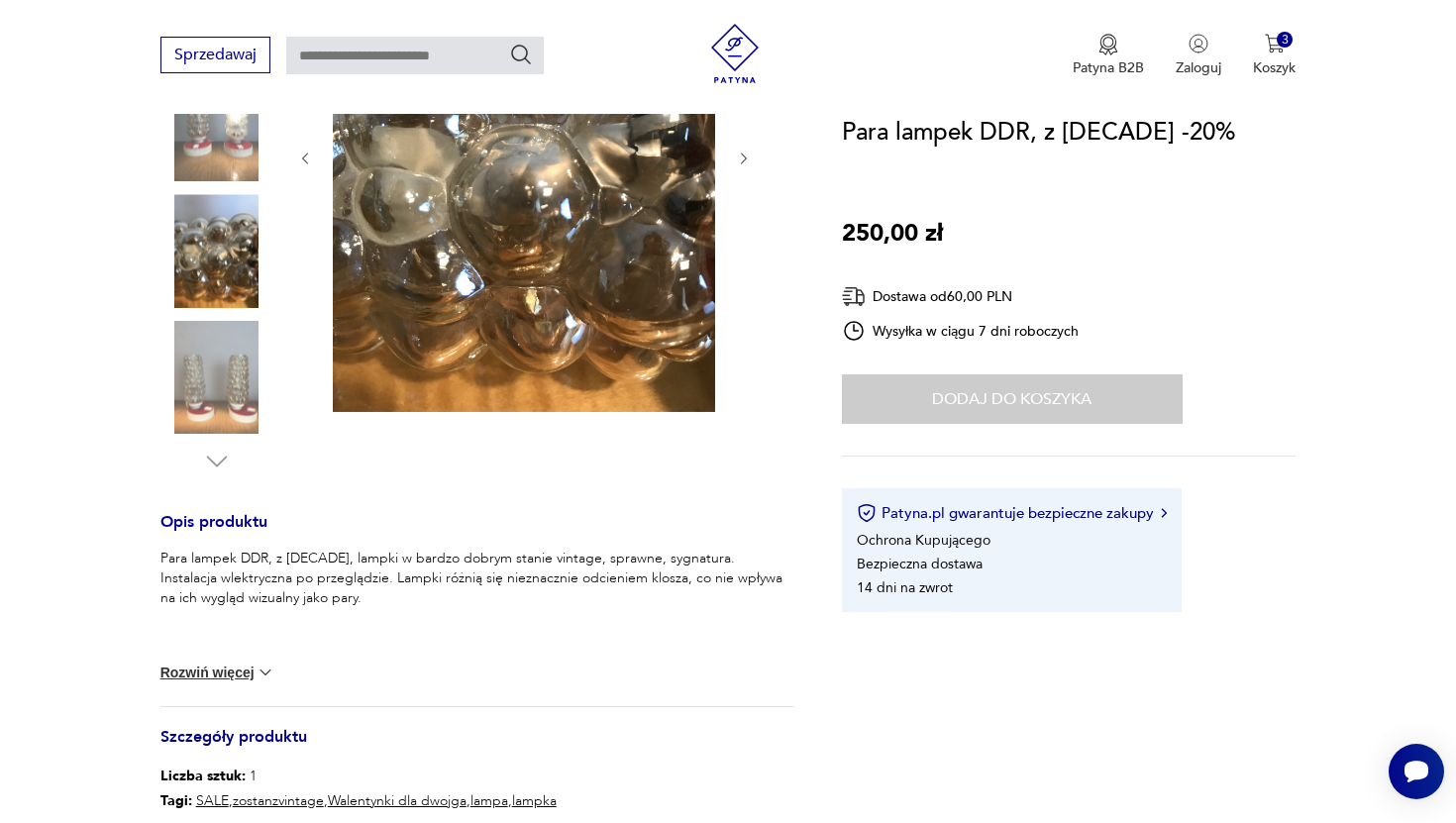 click at bounding box center [0, 0] 